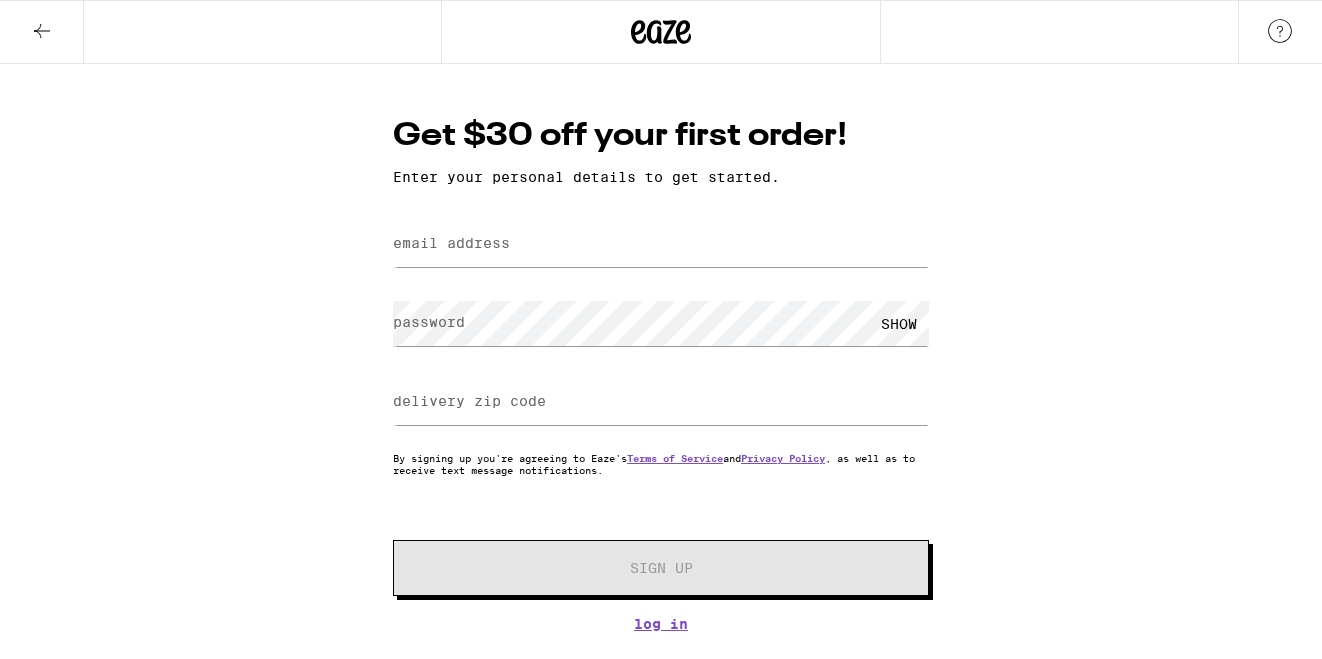 scroll, scrollTop: 0, scrollLeft: 0, axis: both 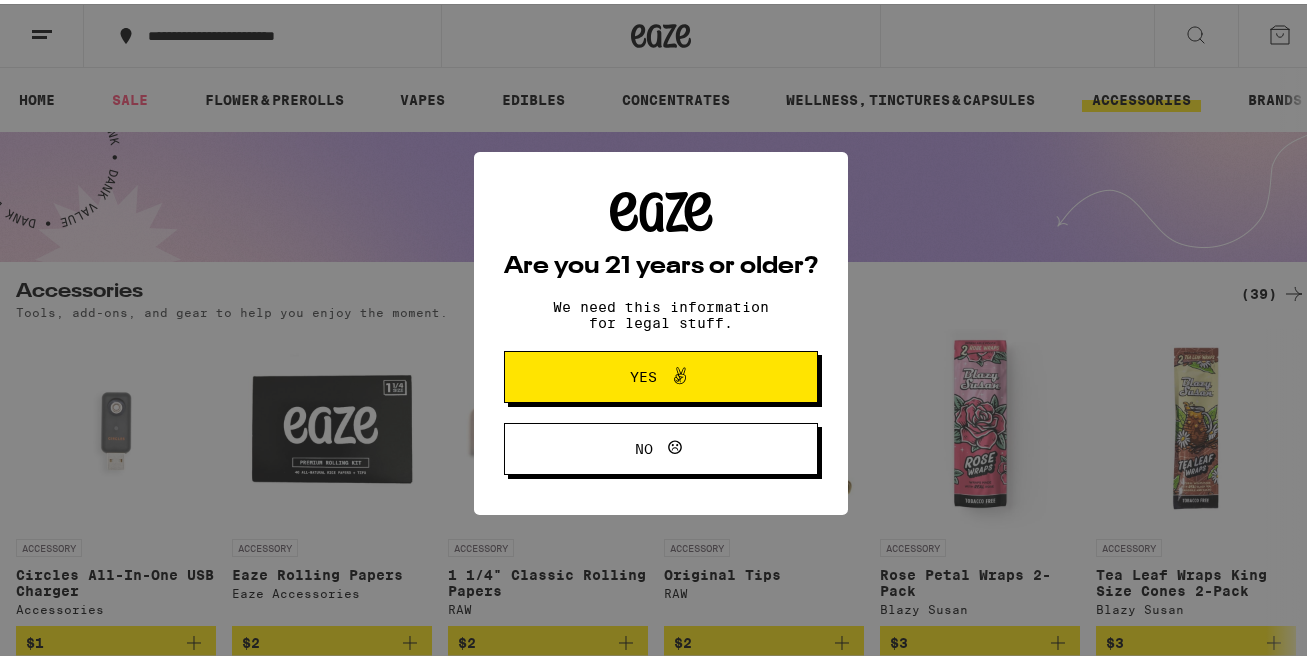 click at bounding box center (675, 373) 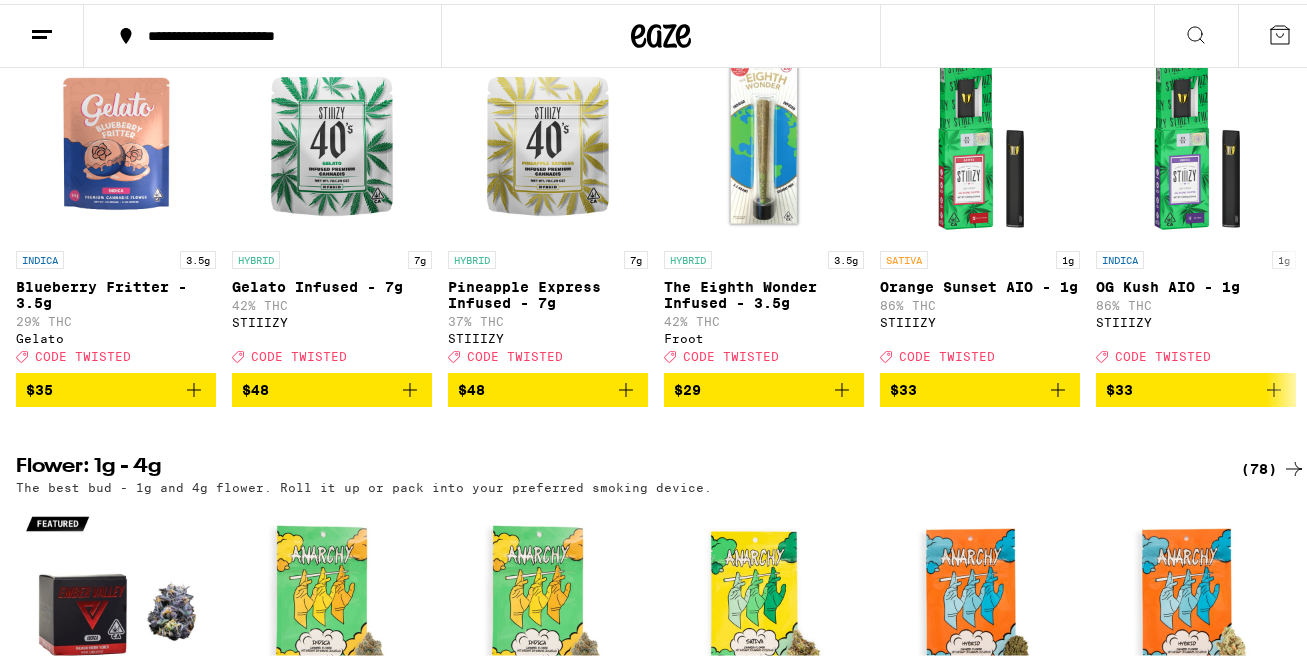 scroll, scrollTop: 300, scrollLeft: 0, axis: vertical 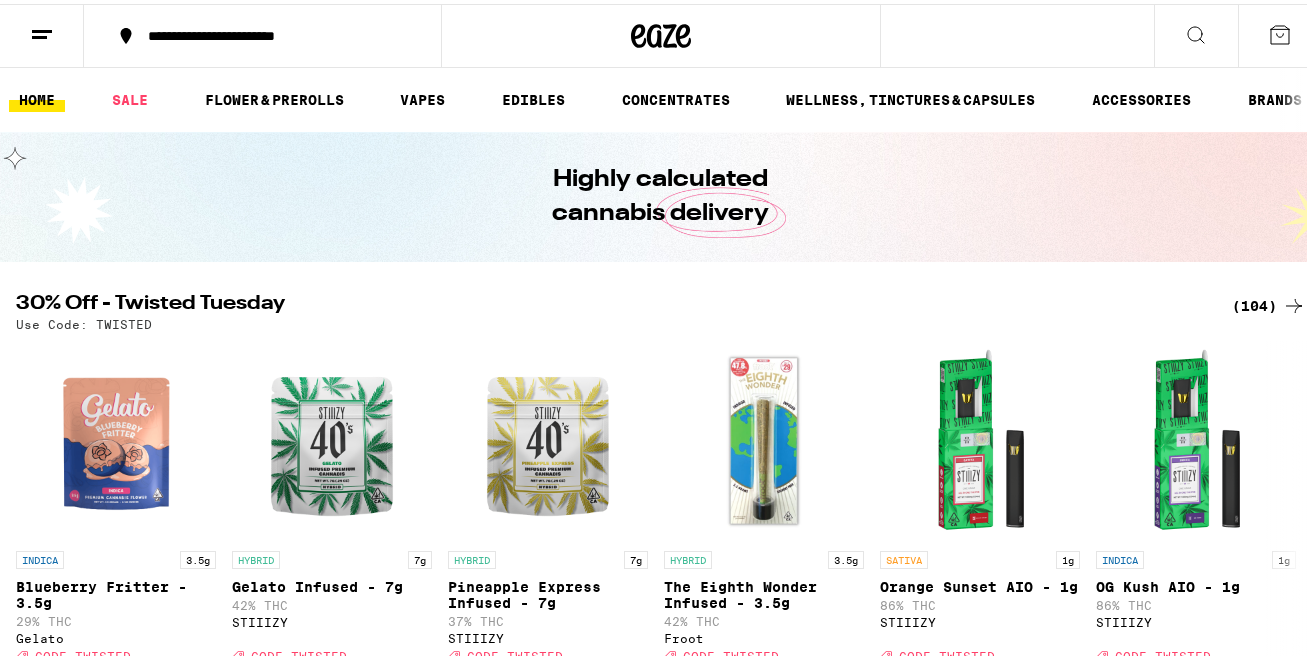 click on "(104)" at bounding box center [1269, 302] 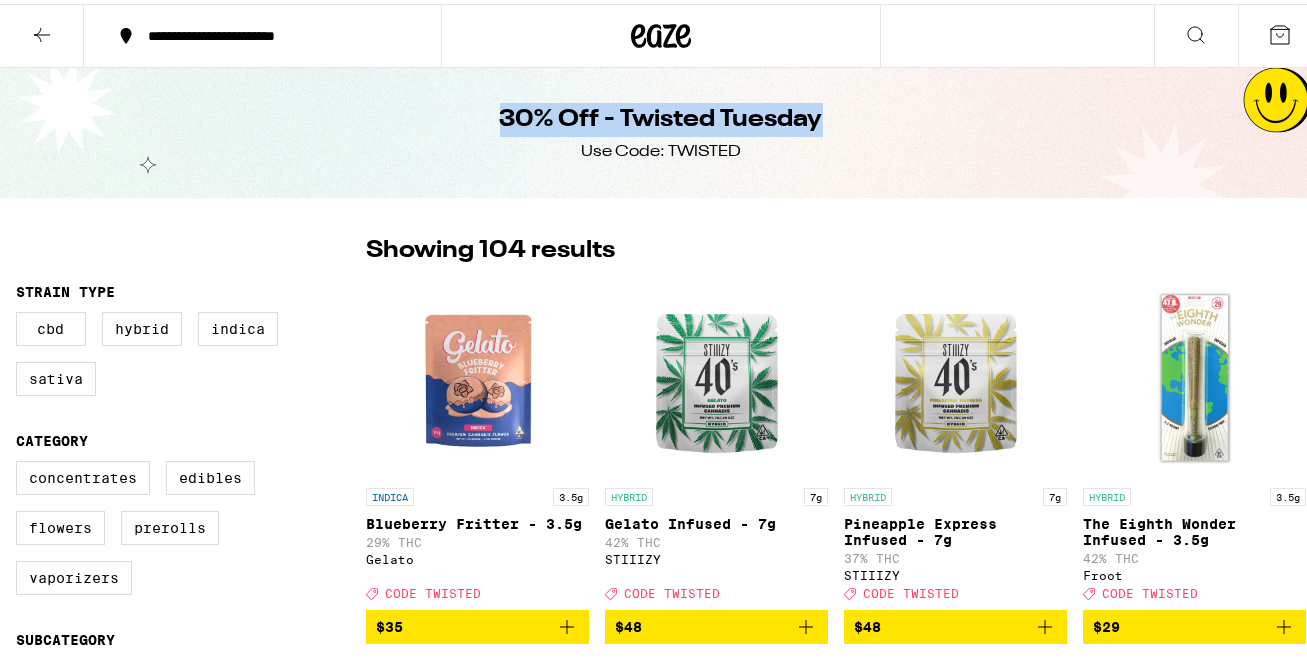 drag, startPoint x: 486, startPoint y: 120, endPoint x: 820, endPoint y: 135, distance: 334.33667 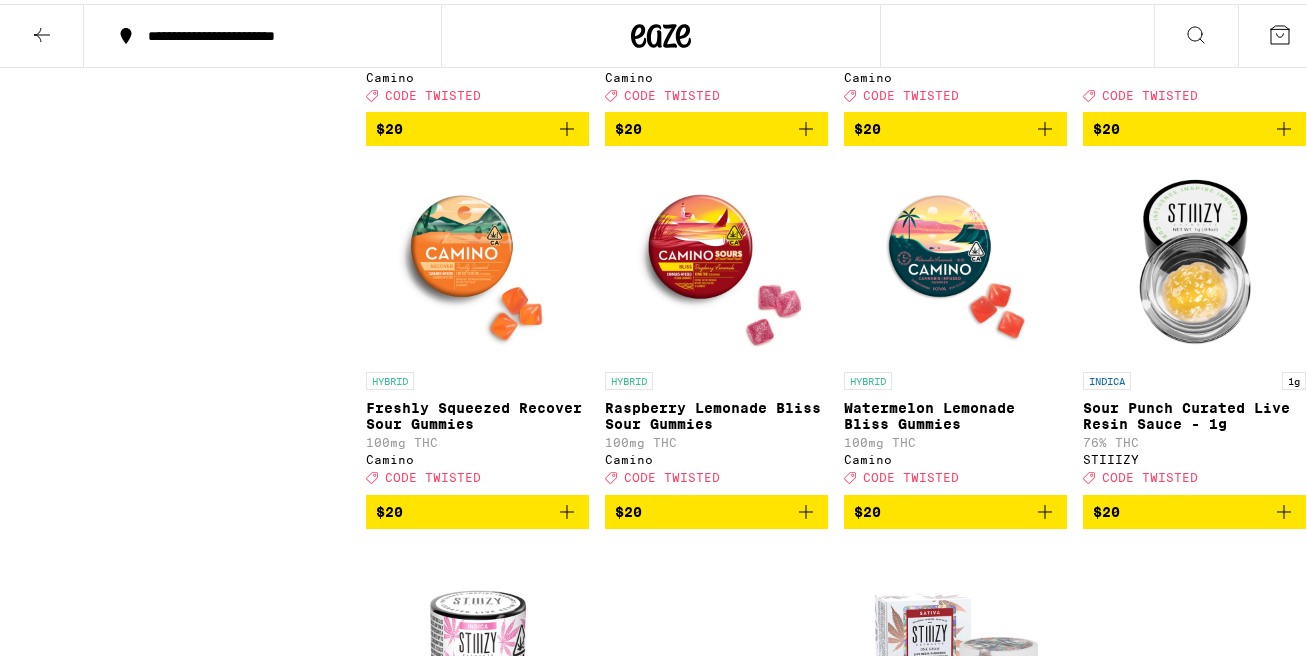 scroll, scrollTop: 3600, scrollLeft: 0, axis: vertical 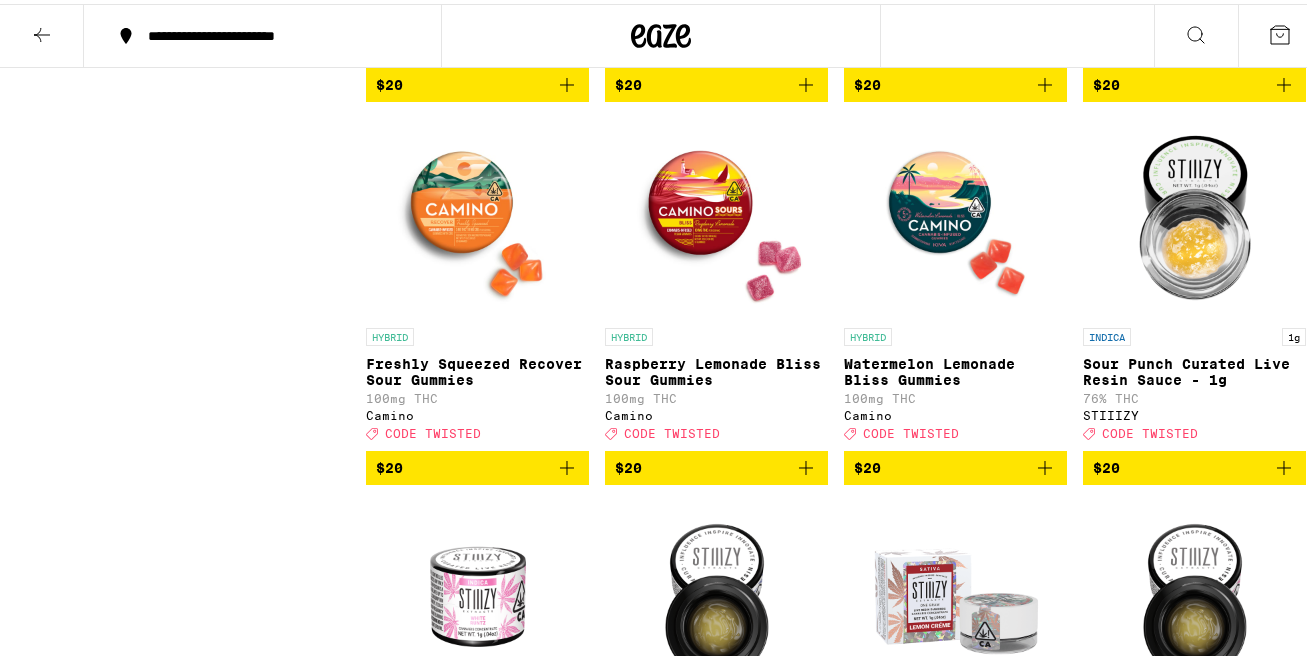 click on "$20" at bounding box center (955, 81) 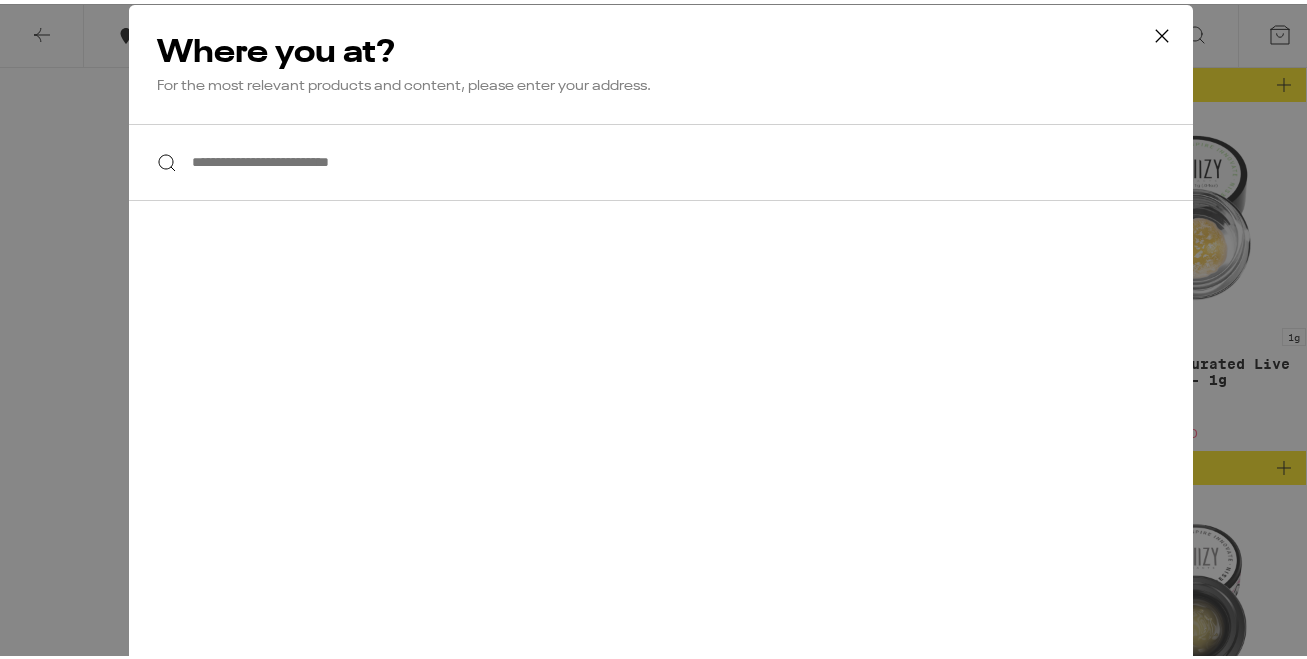 click on "**********" at bounding box center [661, 158] 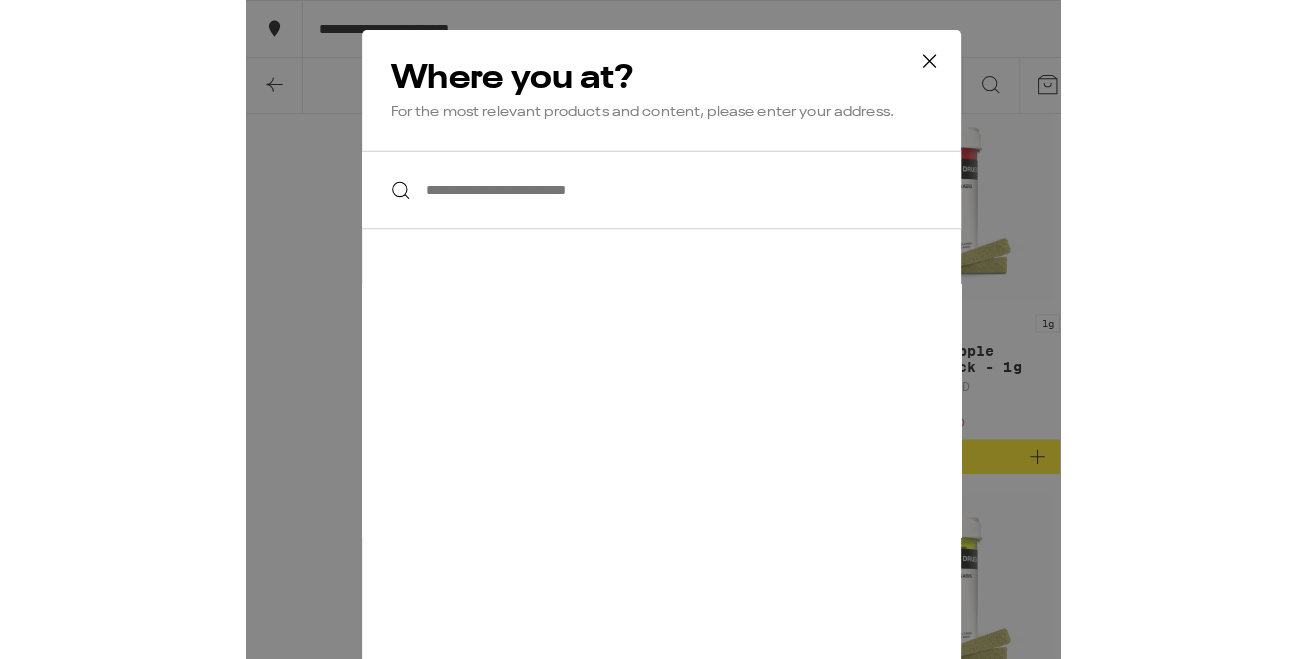 scroll, scrollTop: 3600, scrollLeft: 0, axis: vertical 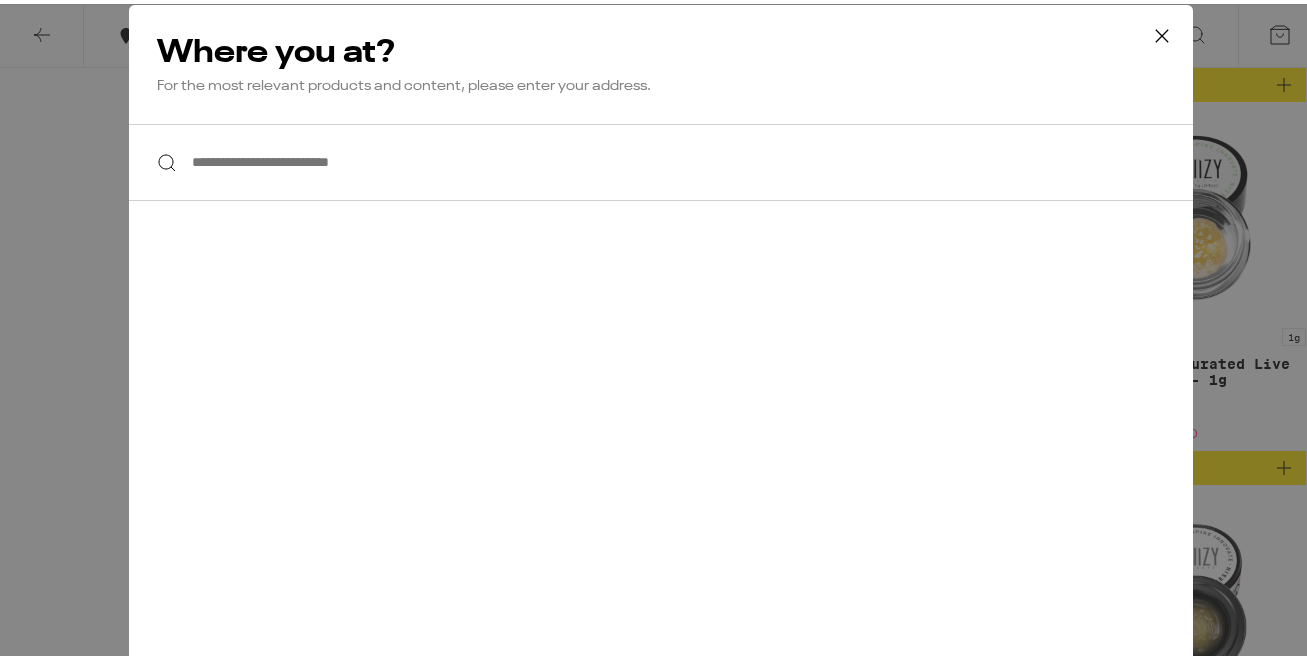 paste on "**********" 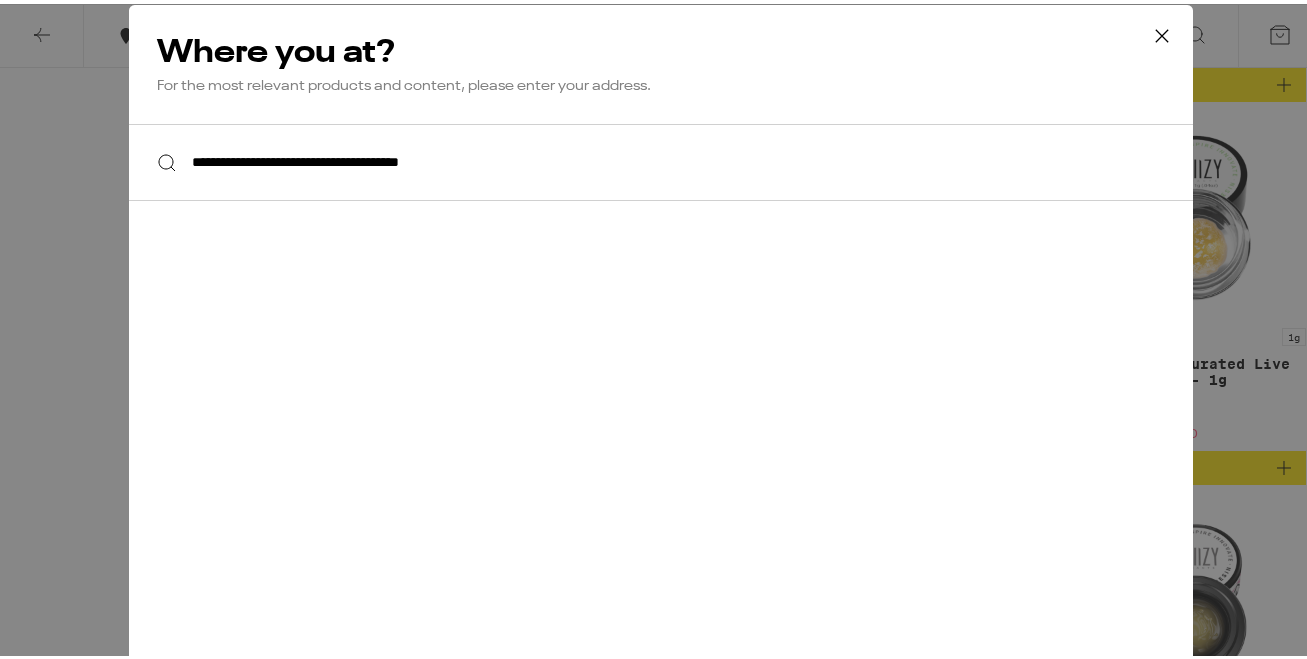 click on "**********" at bounding box center [661, 158] 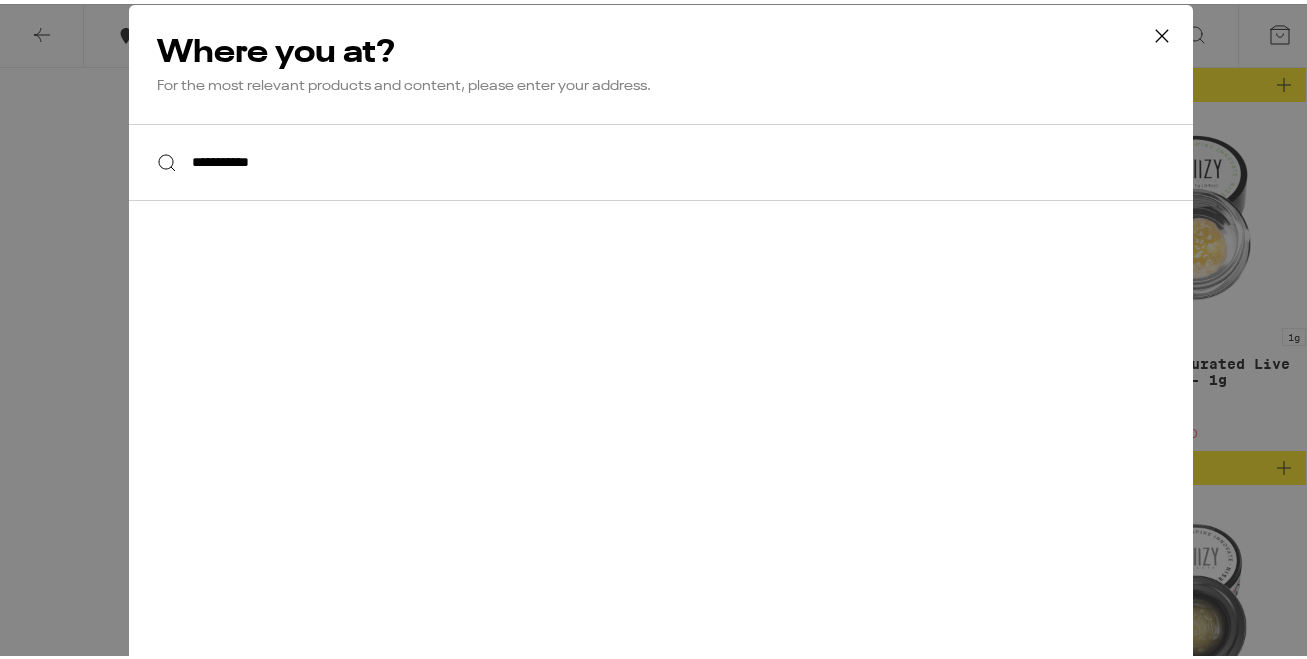 click on "**********" at bounding box center (661, 158) 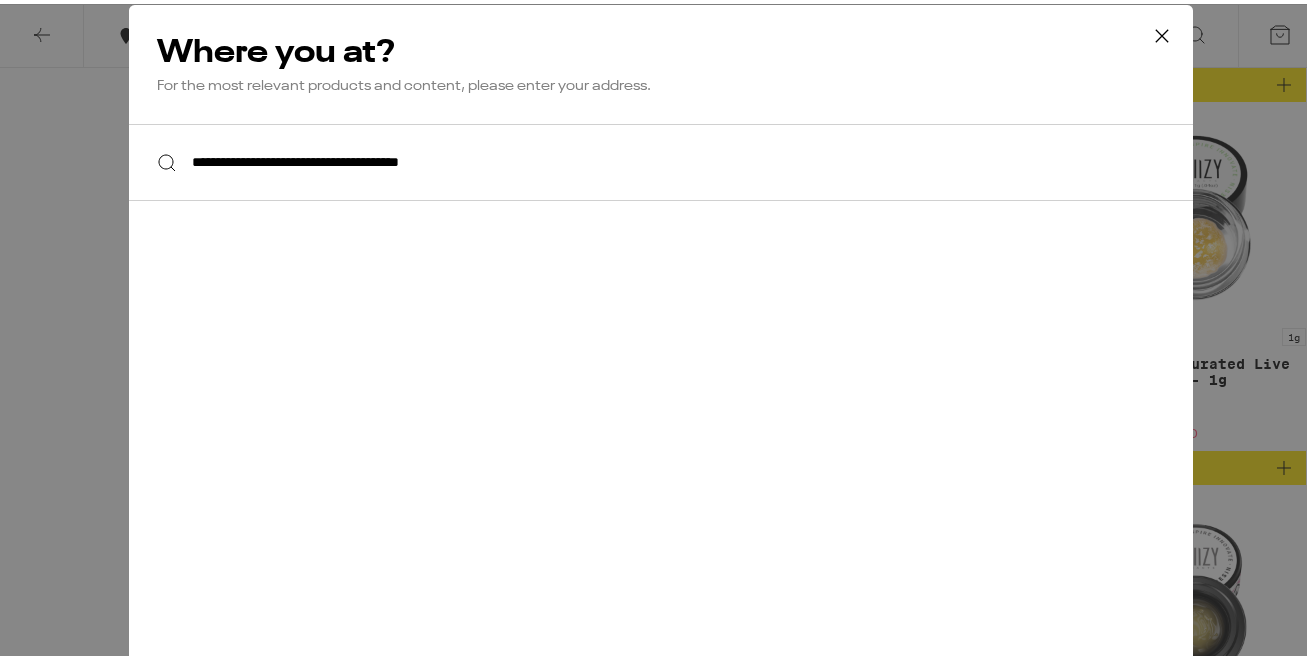 click 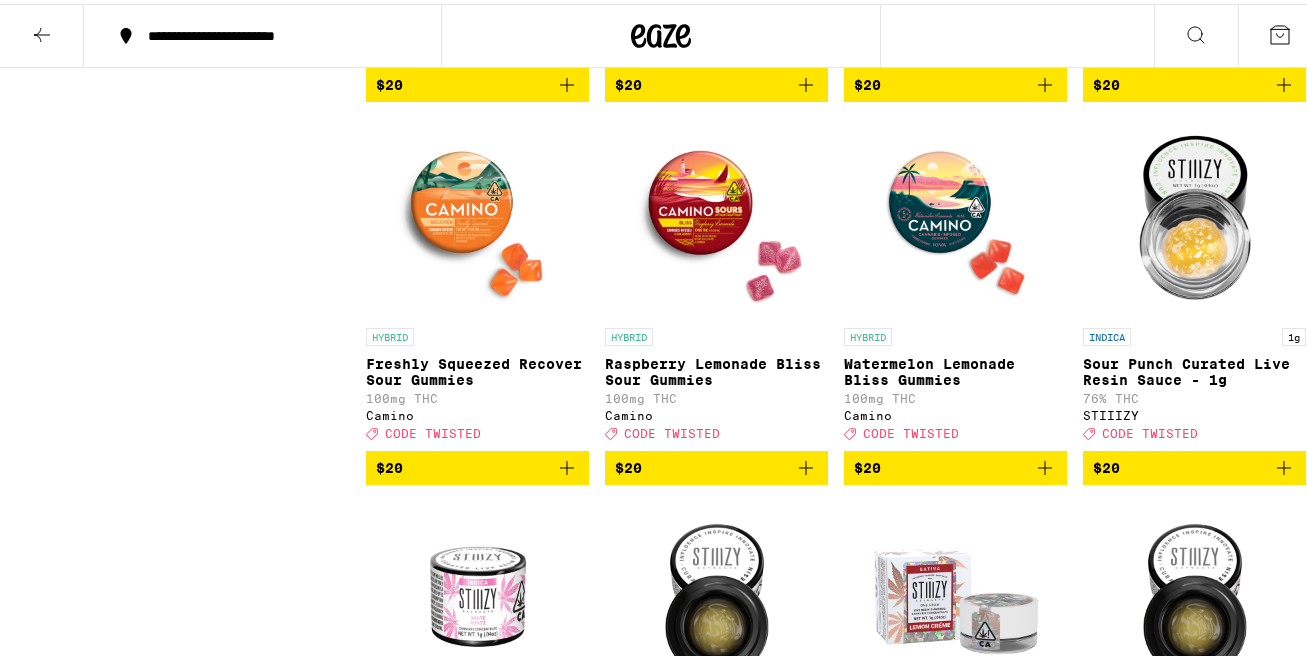click on "$20" at bounding box center [955, 464] 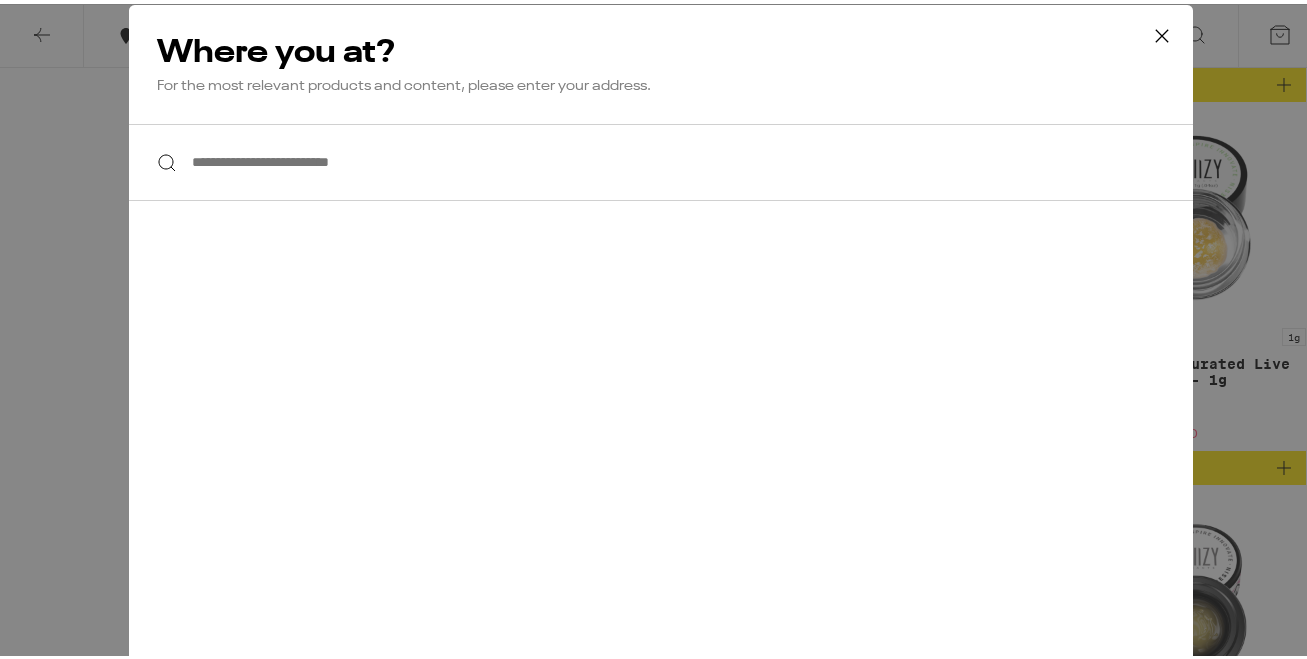 click 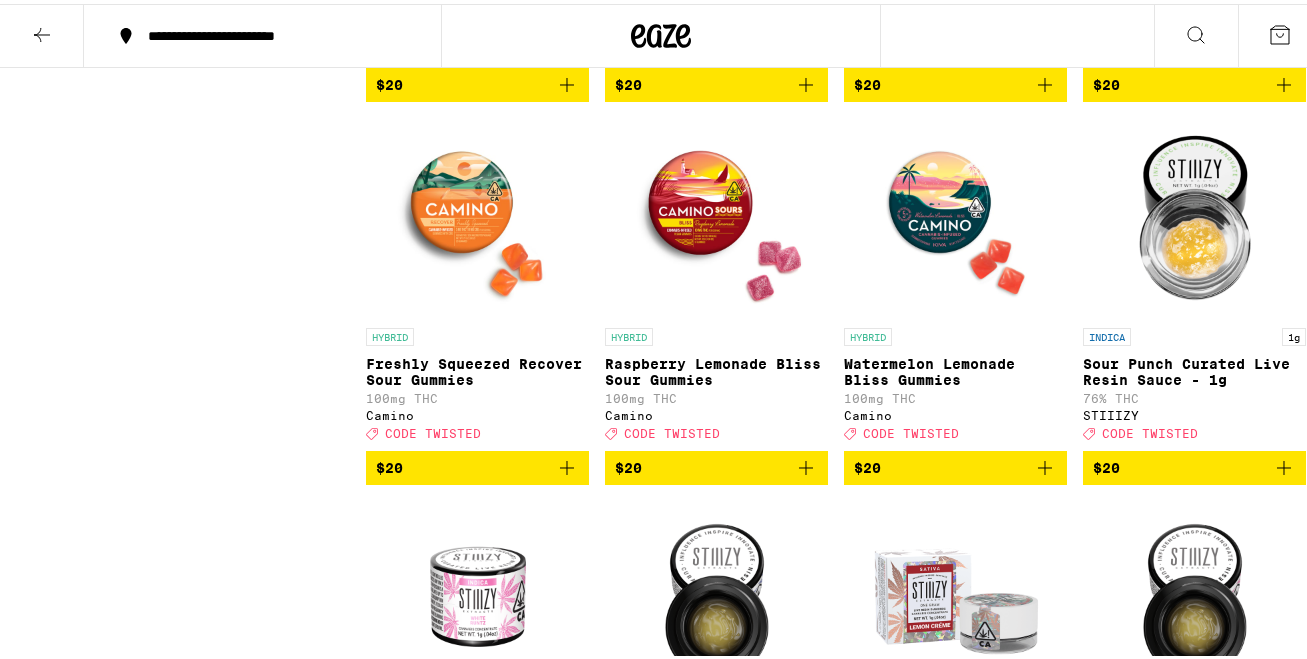 click on "**********" at bounding box center (262, 32) 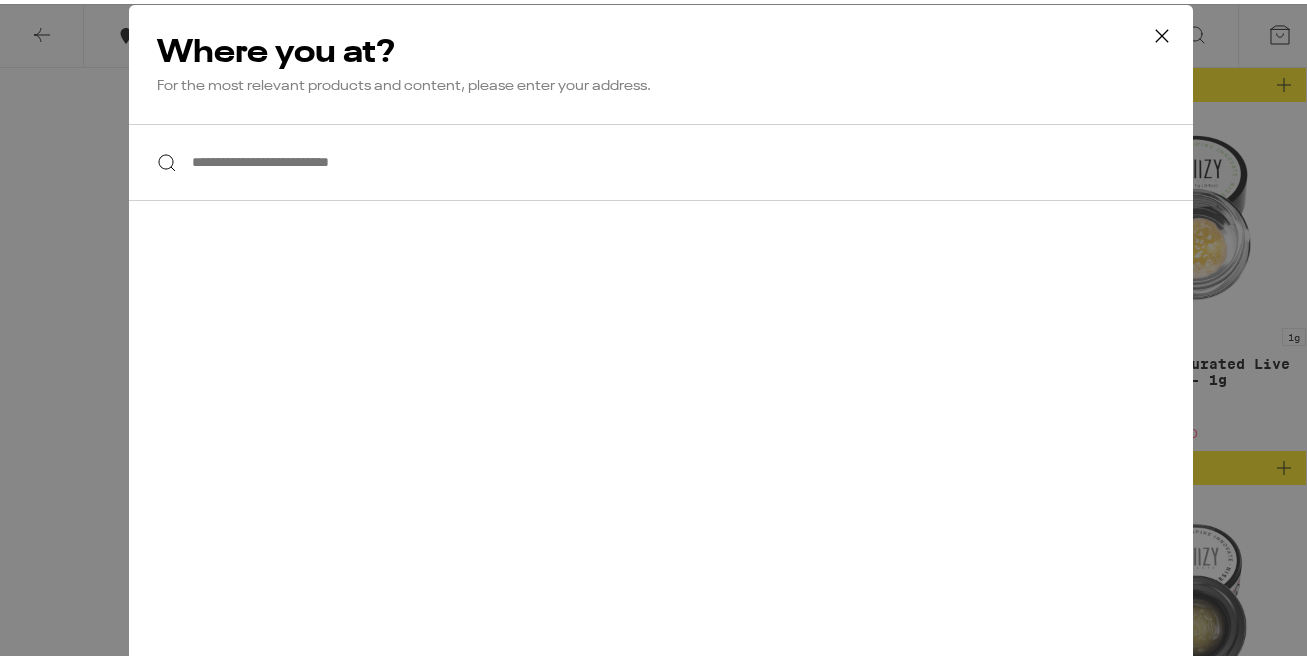click on "**********" at bounding box center [661, 158] 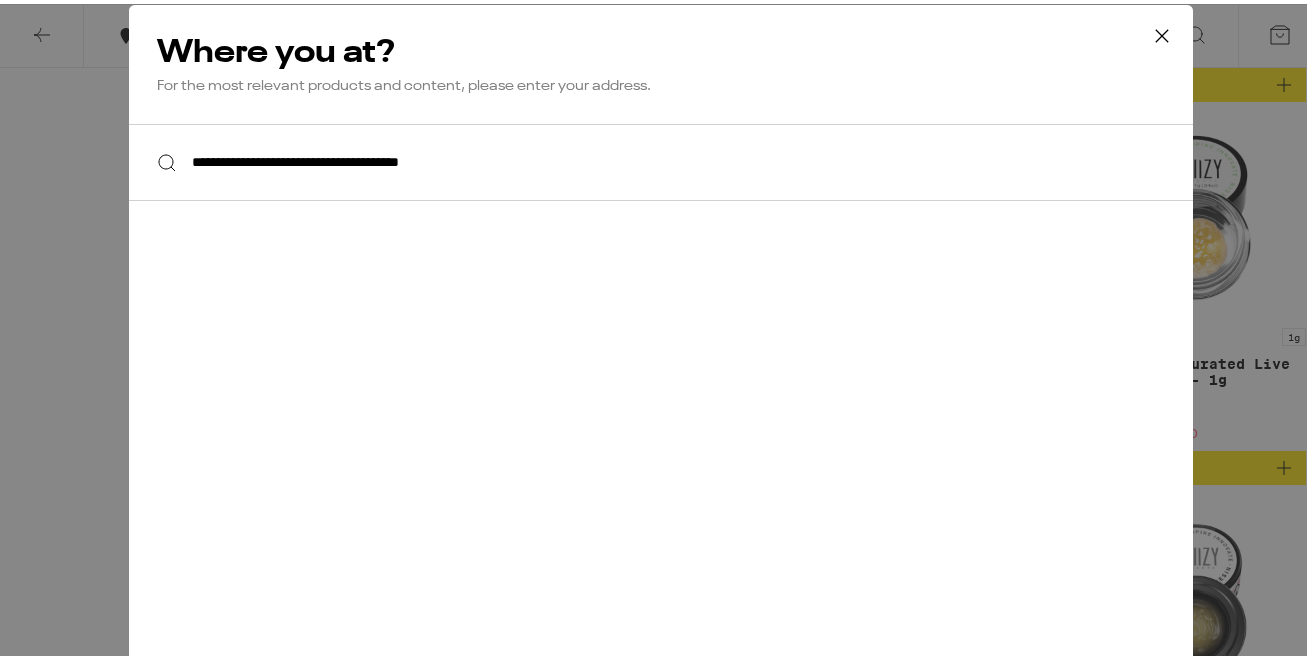 type on "**********" 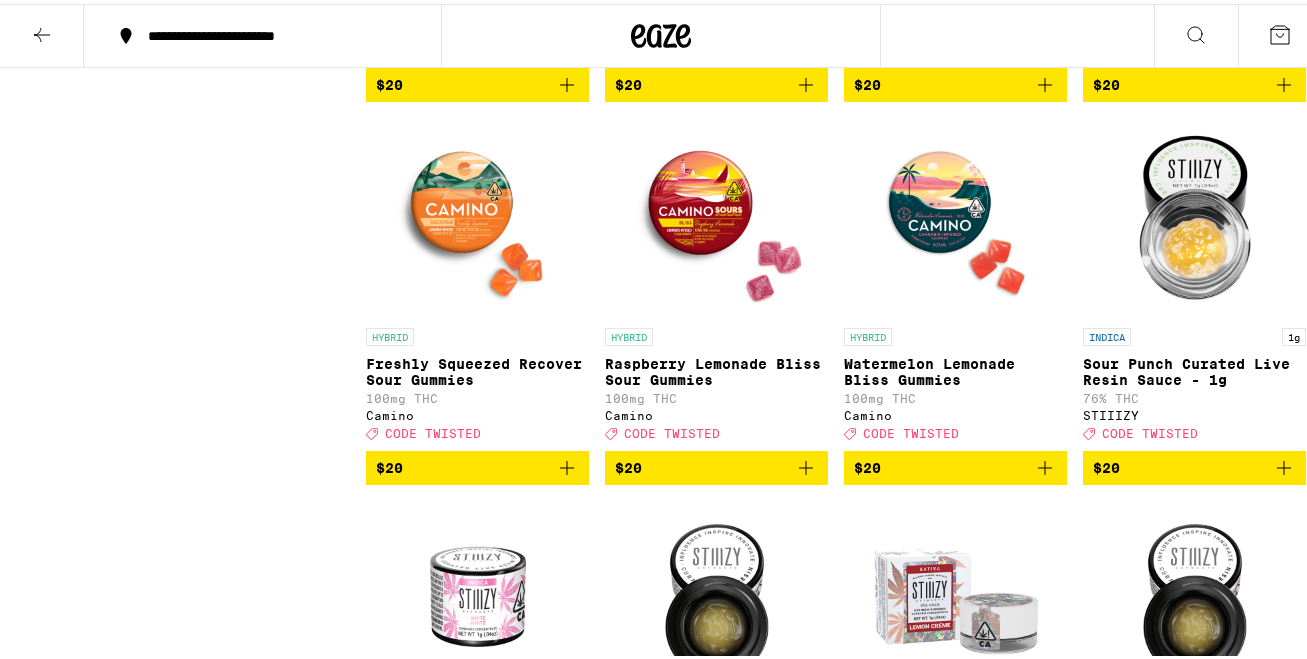 click at bounding box center (42, 32) 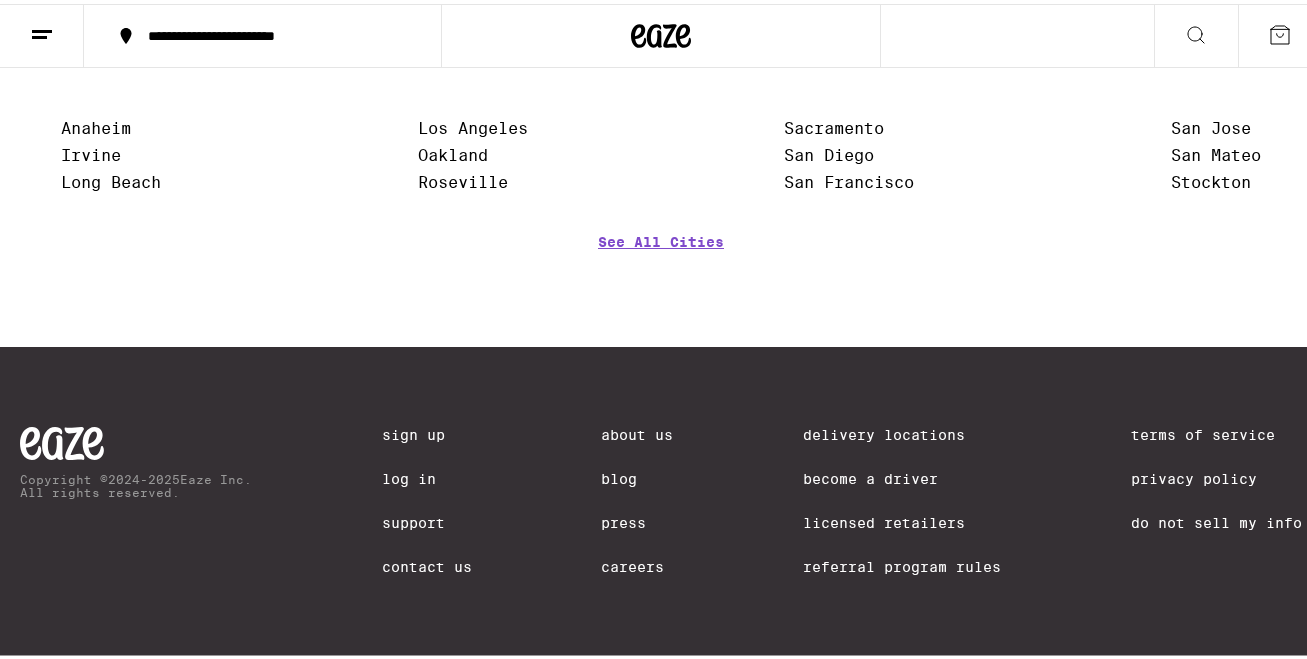 scroll, scrollTop: 0, scrollLeft: 0, axis: both 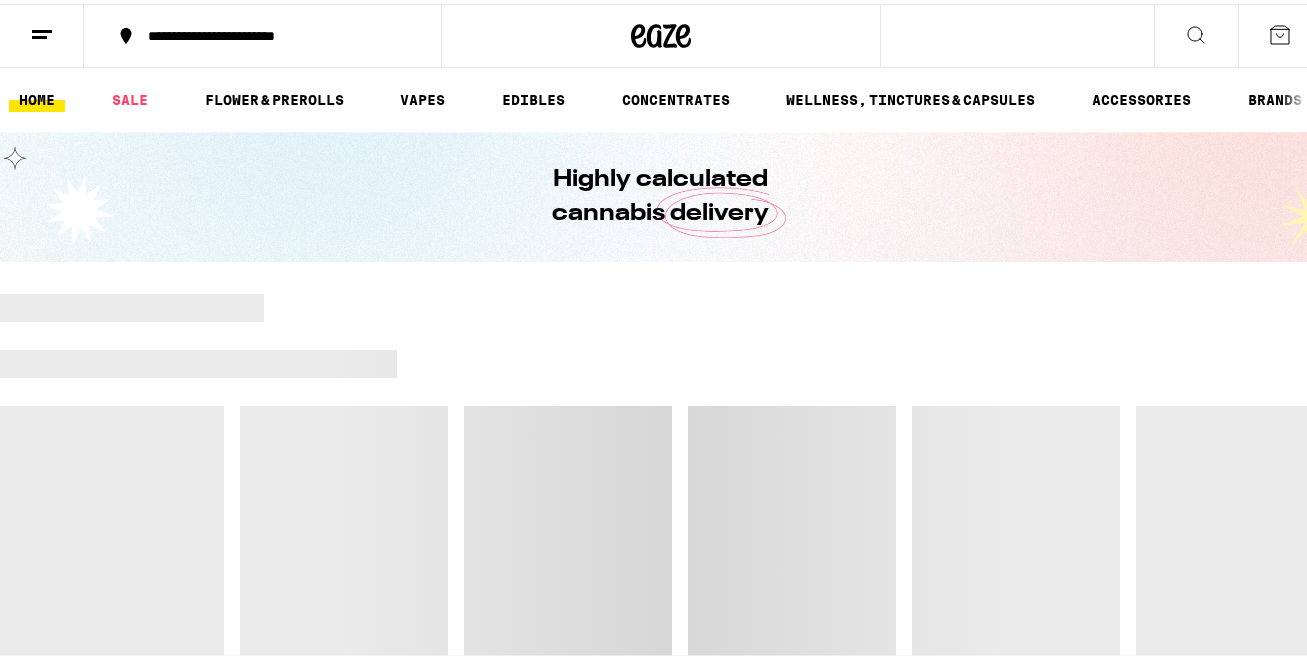 click 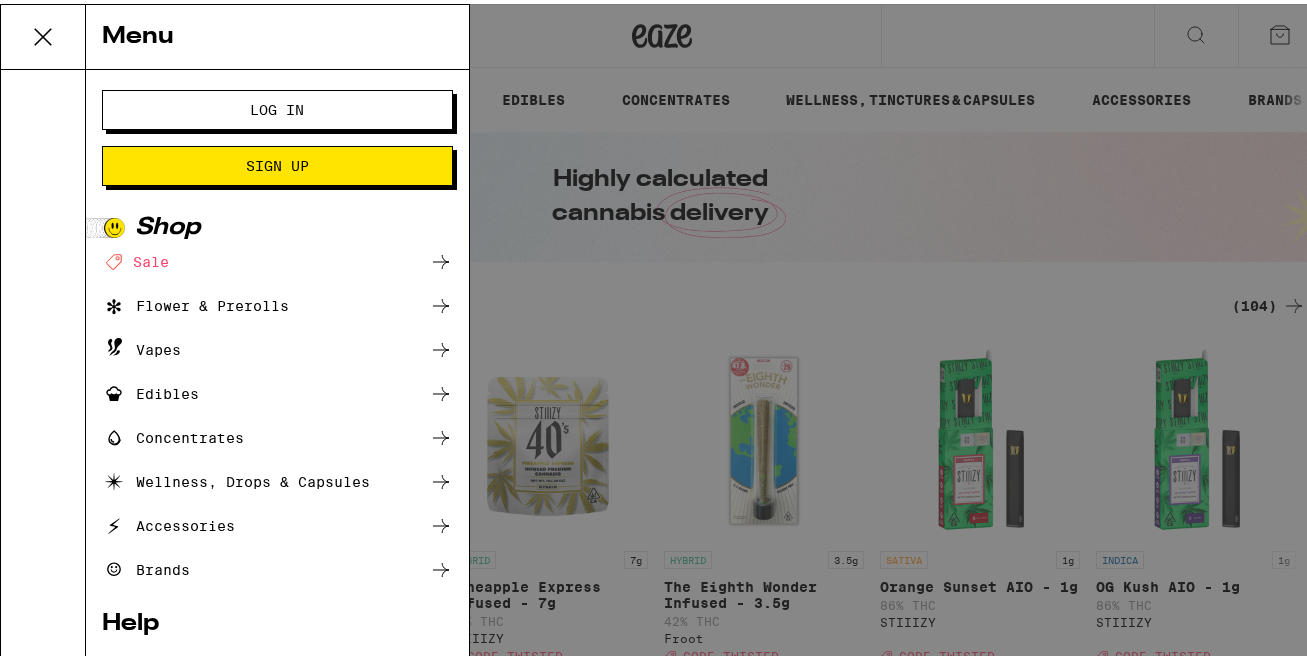 scroll, scrollTop: 0, scrollLeft: 0, axis: both 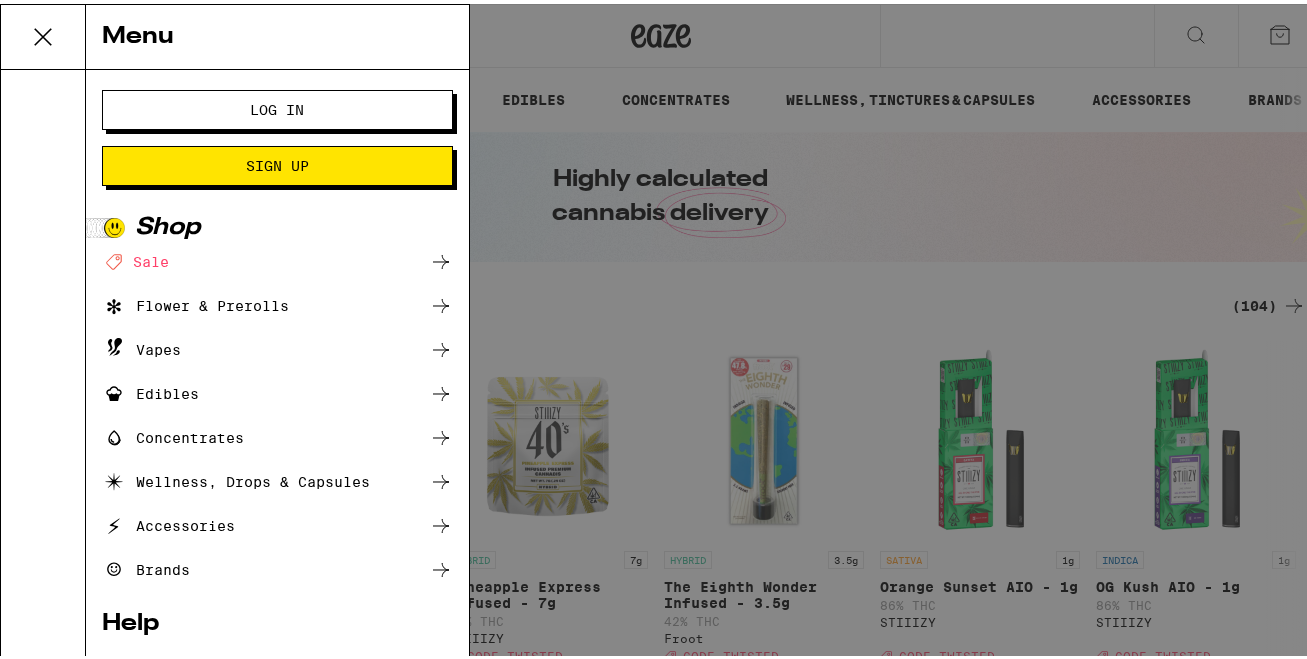 click on "Log In" at bounding box center (277, 106) 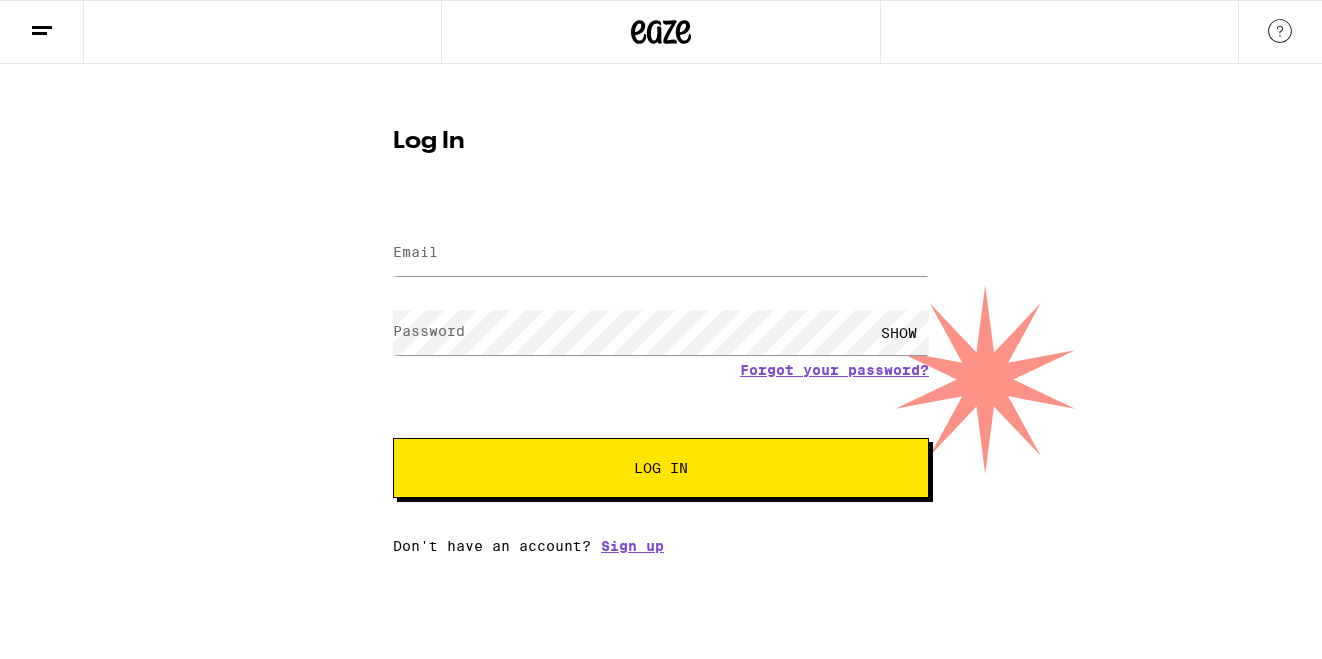scroll, scrollTop: 0, scrollLeft: 0, axis: both 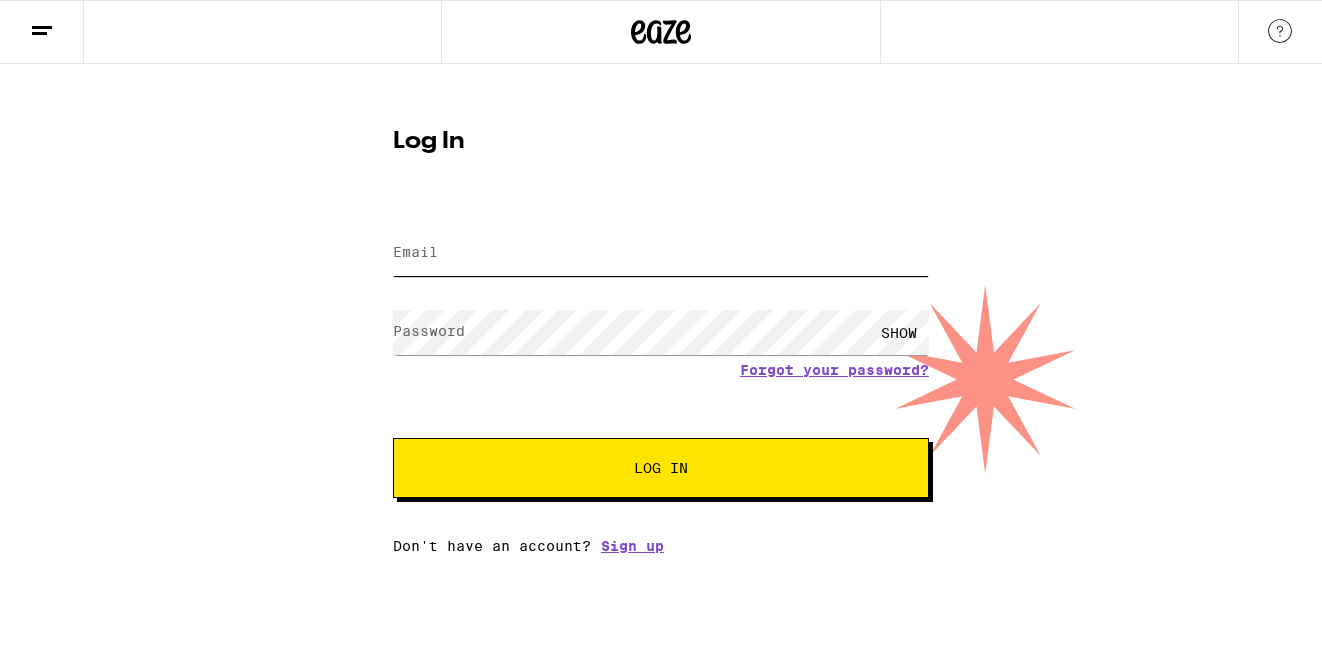 click on "Email" at bounding box center (661, 253) 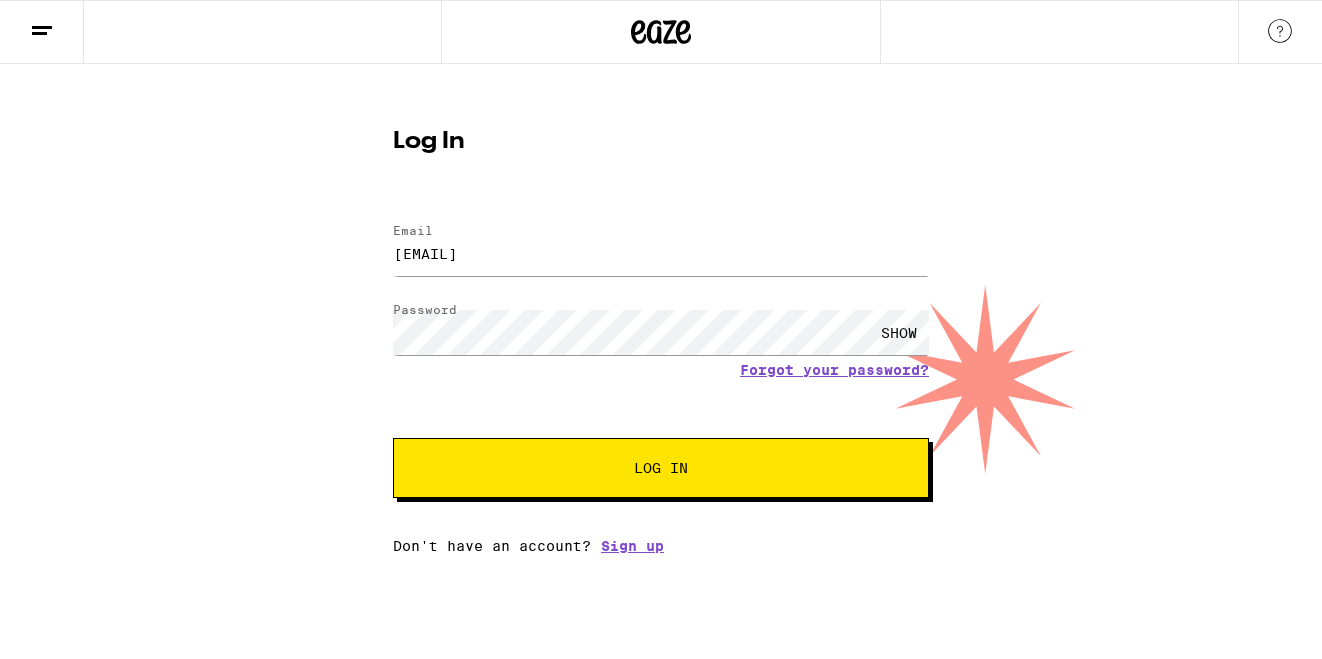 click on "Log In" at bounding box center [661, 468] 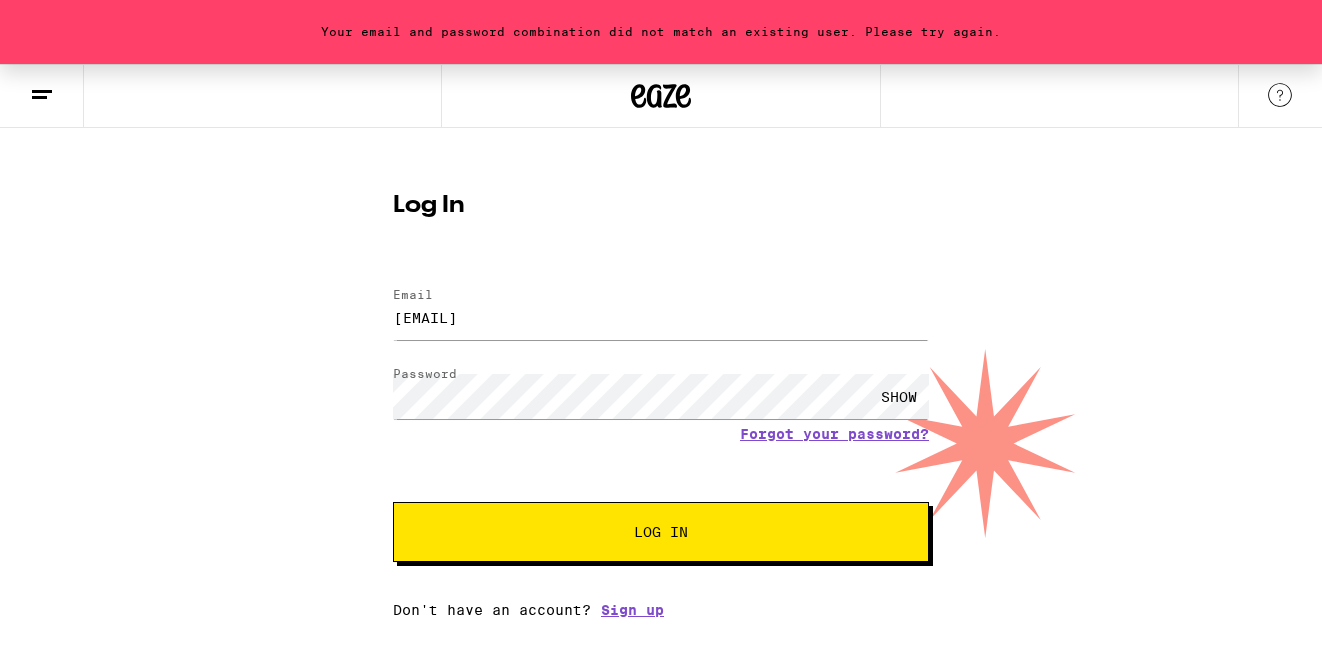 type 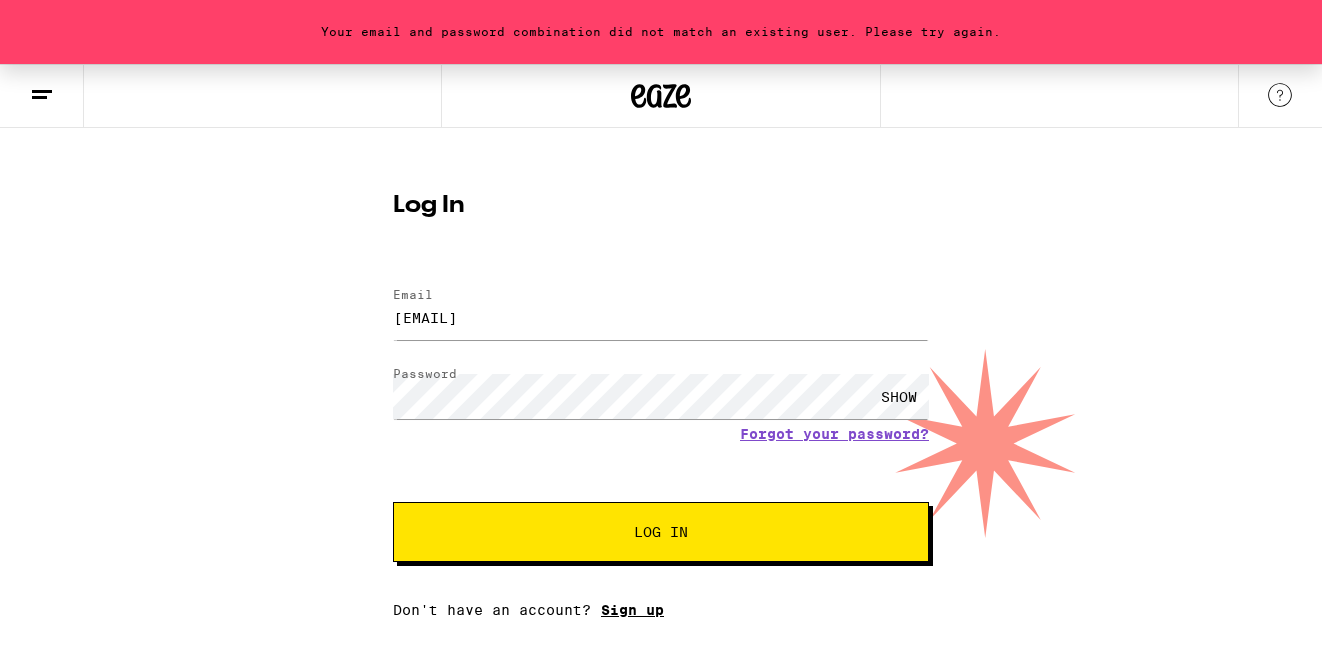 click on "Sign up" at bounding box center (632, 610) 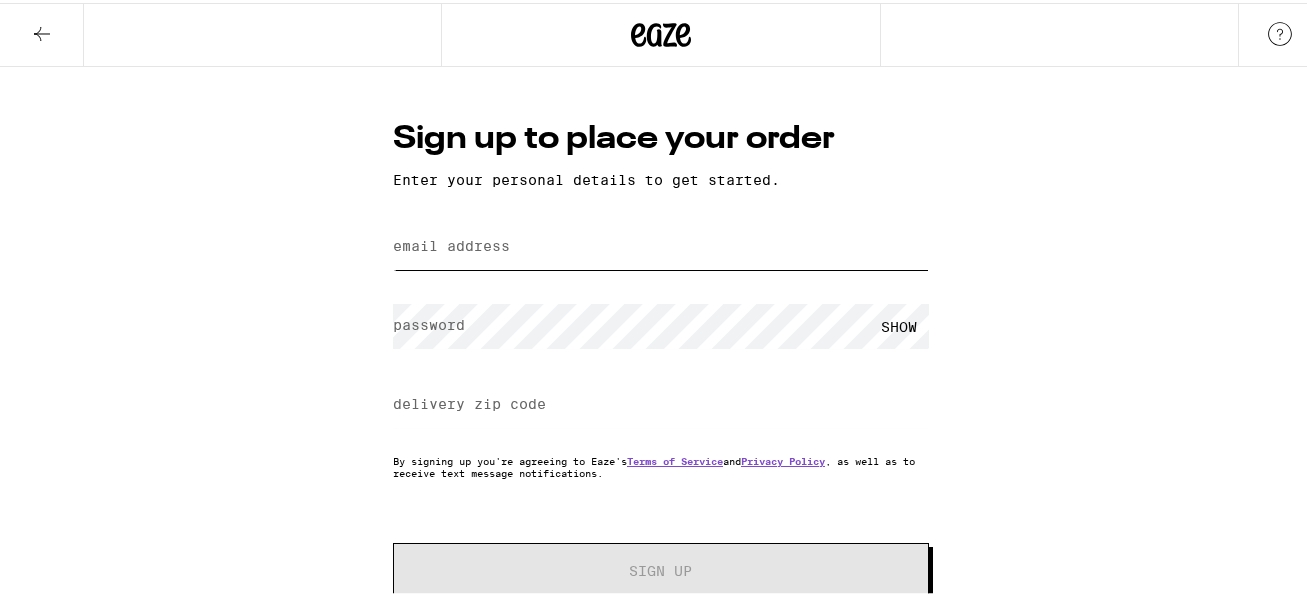 click on "email address" at bounding box center [661, 244] 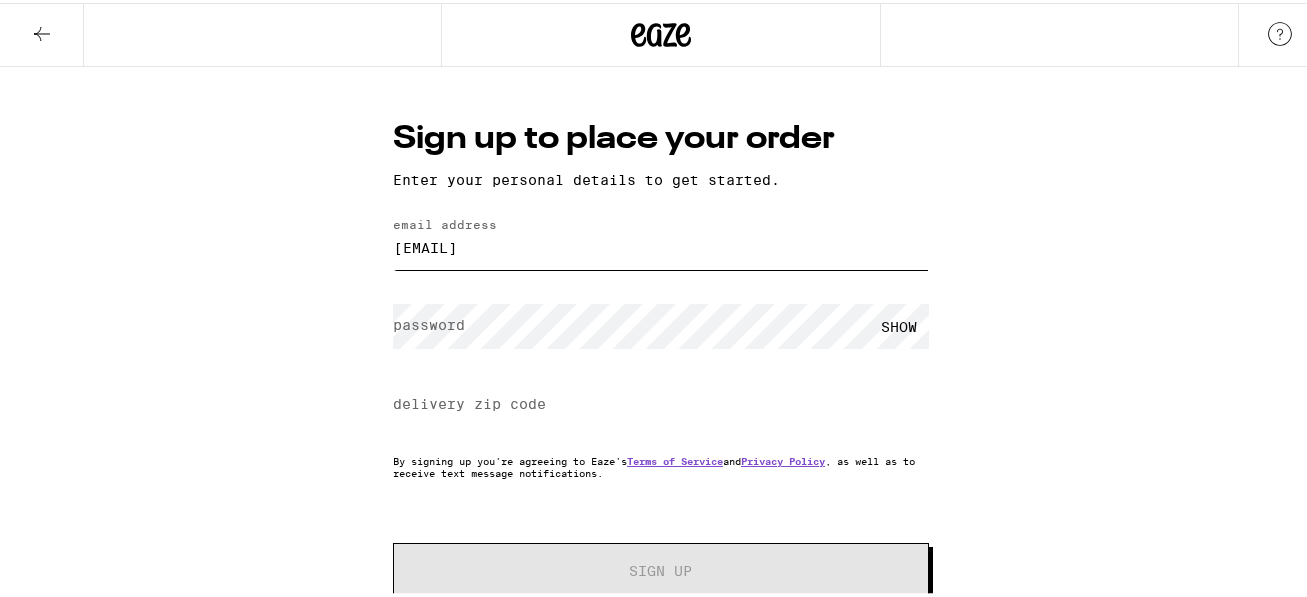 type on "[EMAIL]" 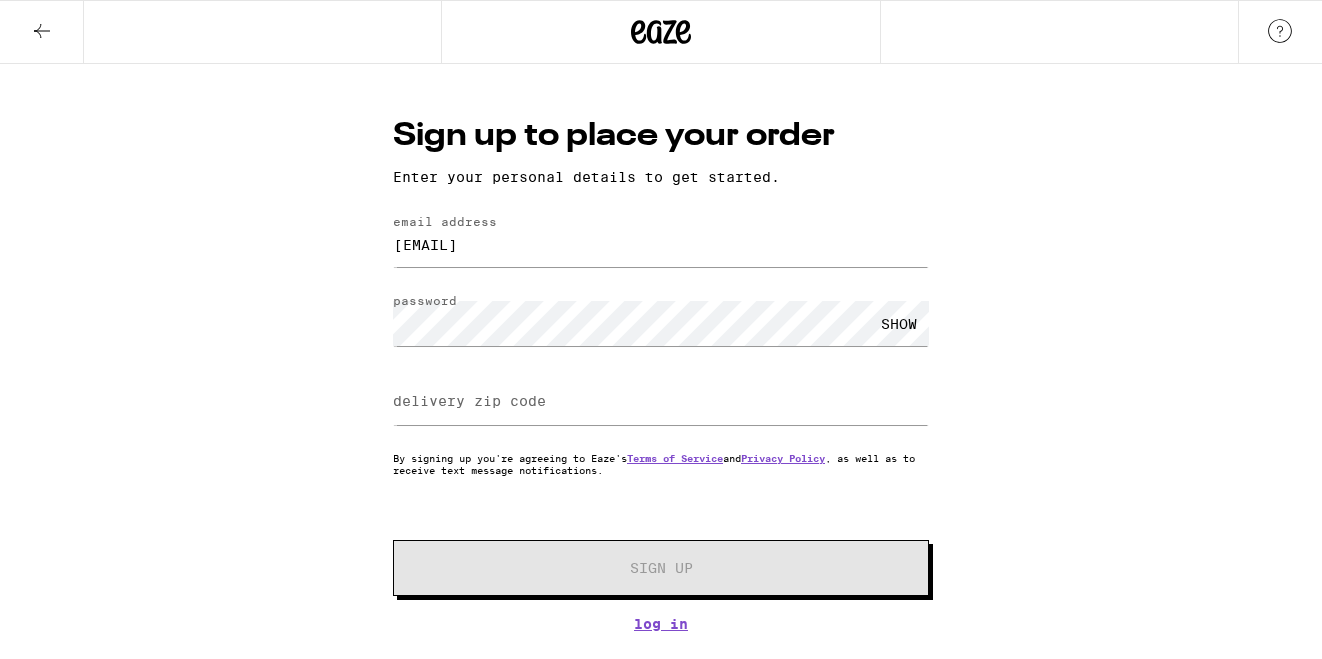 click on "email address testorderaccount@gmail.com password SHOW delivery zip code By signing up you're agreeing to Eaze's  Terms of Service  and  Privacy Policy , as well as to receive text message notifications. Sign Up" at bounding box center [661, 405] 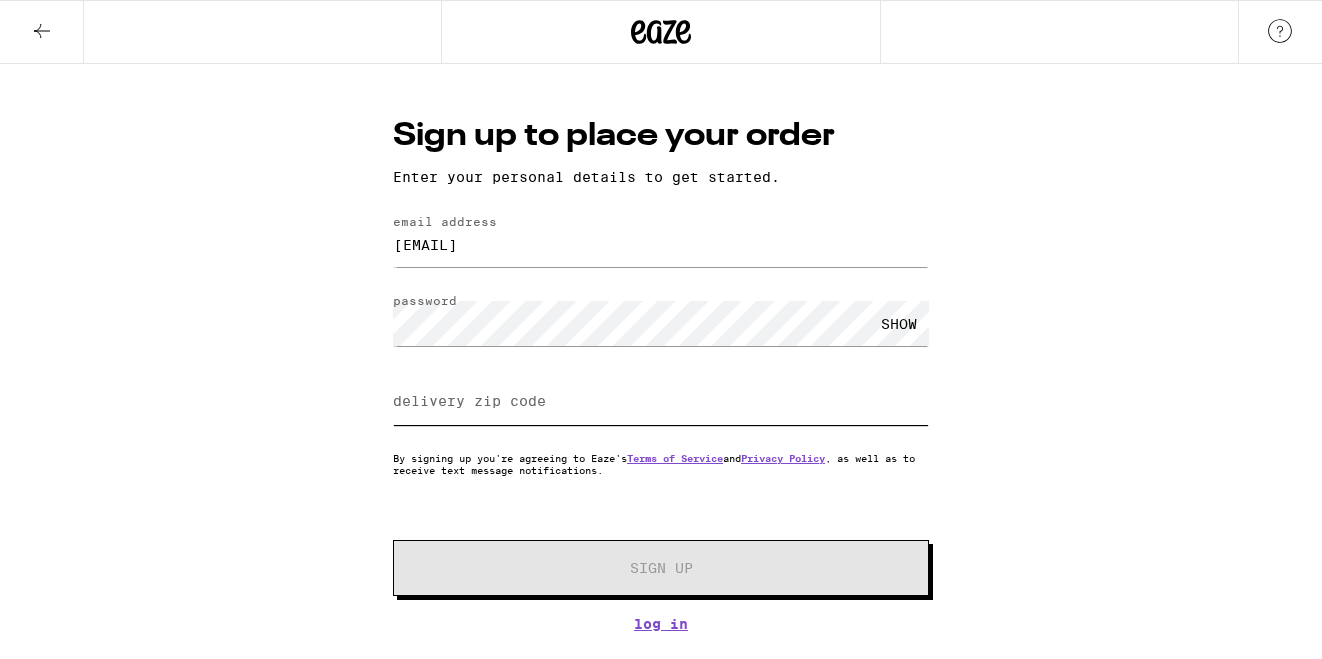 paste on "90033" 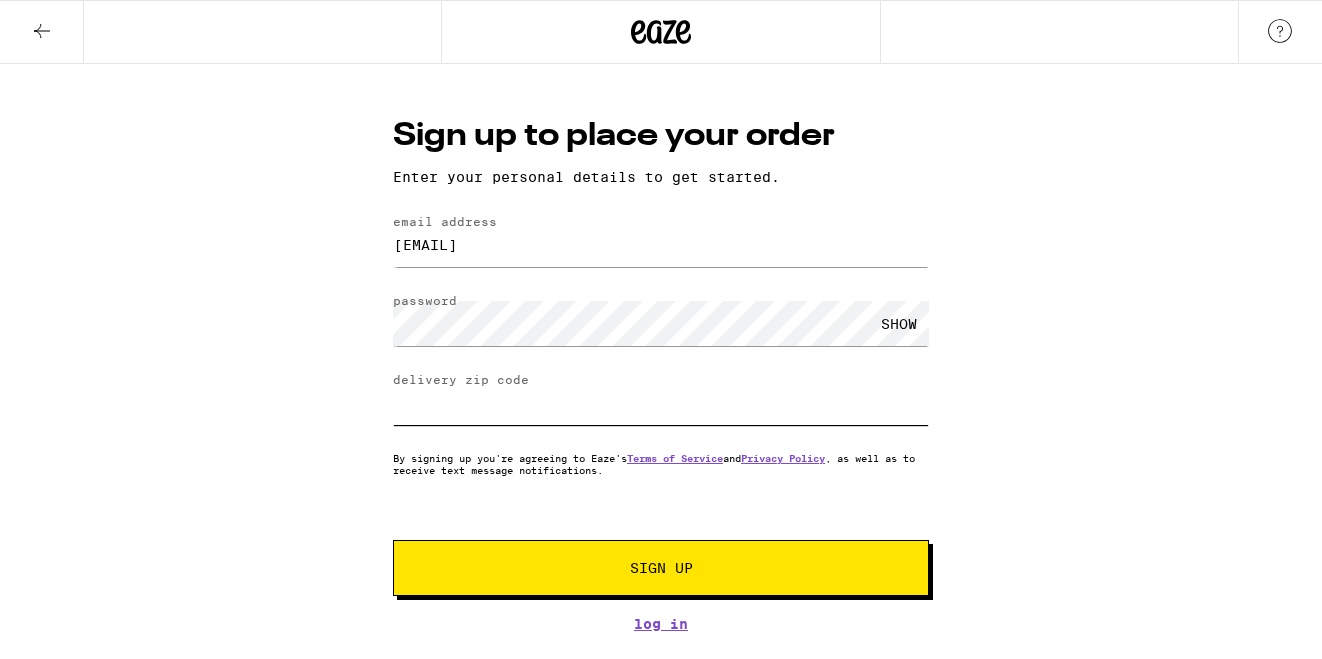type on "90033" 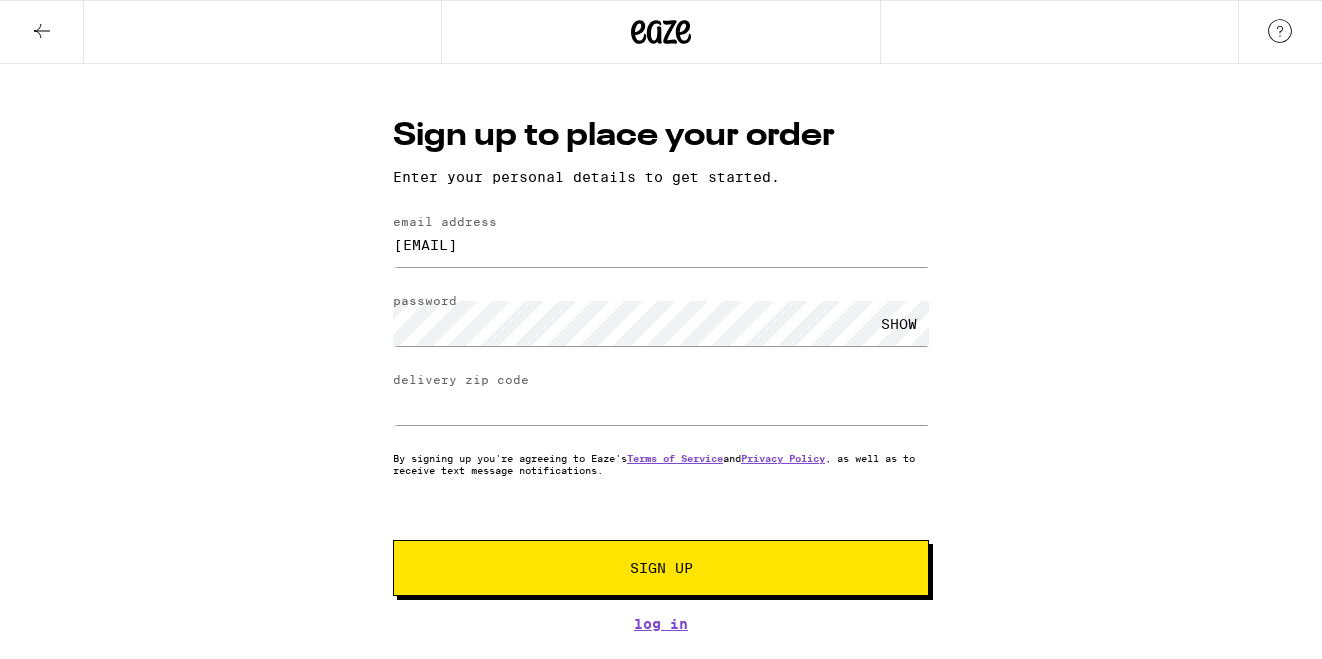 click on "Sign Up" at bounding box center (661, 568) 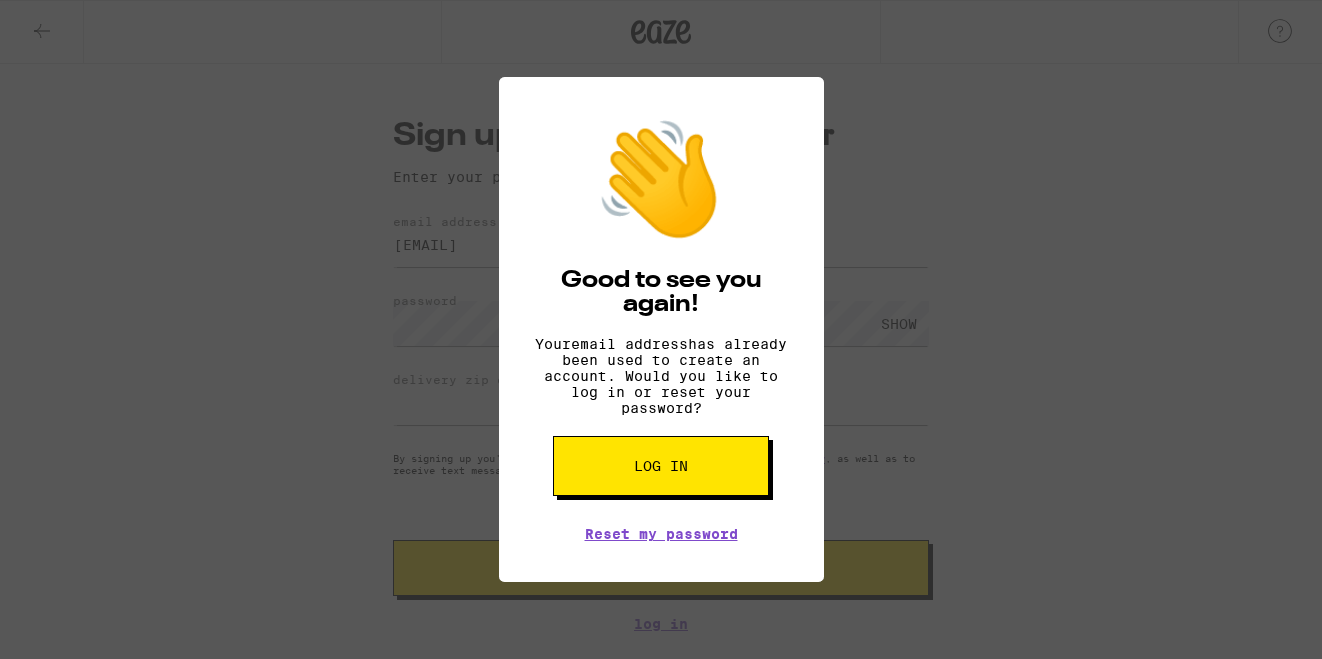 click on "👋 Good to see you again! Your  email address  has already been used to create an account. Would you like to log in or reset your password? Log in Reset my password" at bounding box center [661, 329] 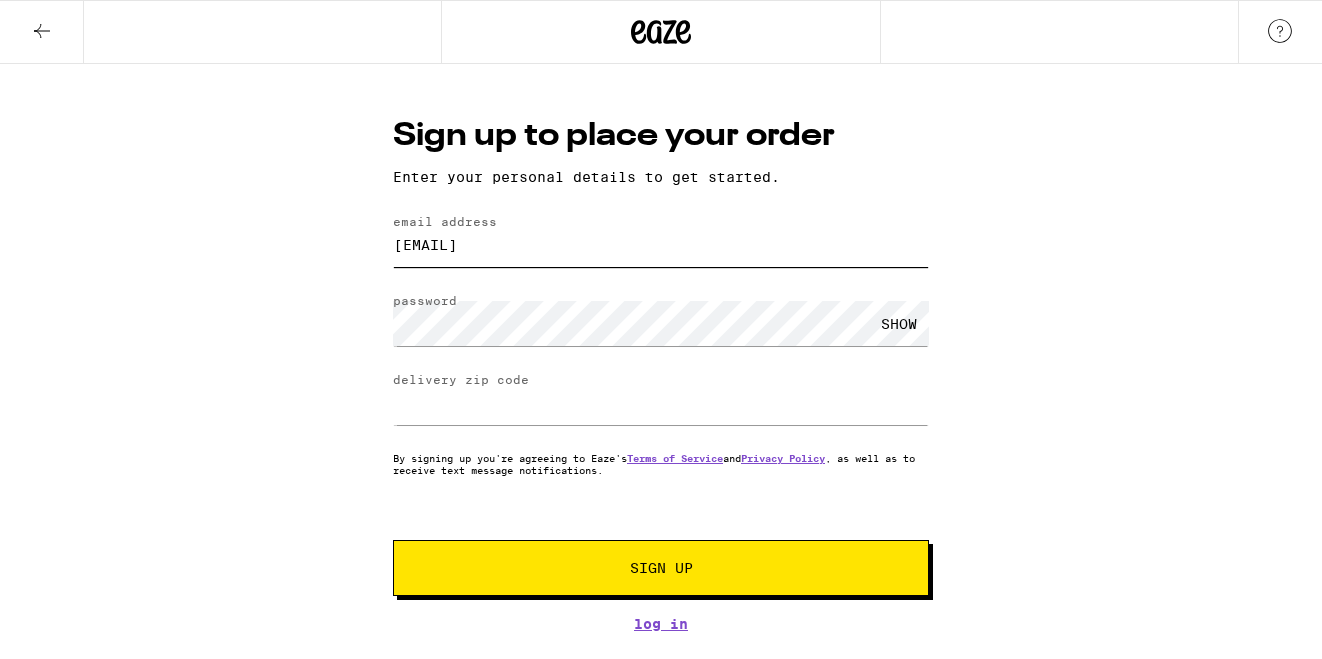 click on "testorderaccount@gmail.com" at bounding box center (661, 244) 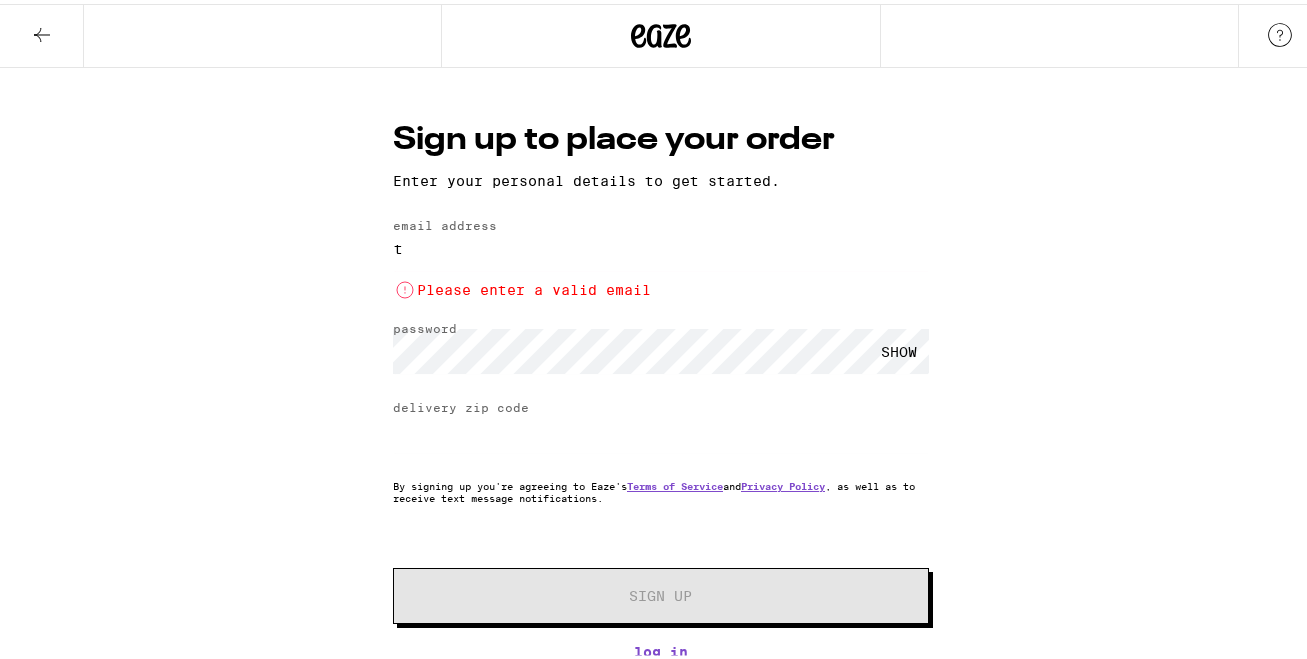 paste on "esterorder321@gmail.com" 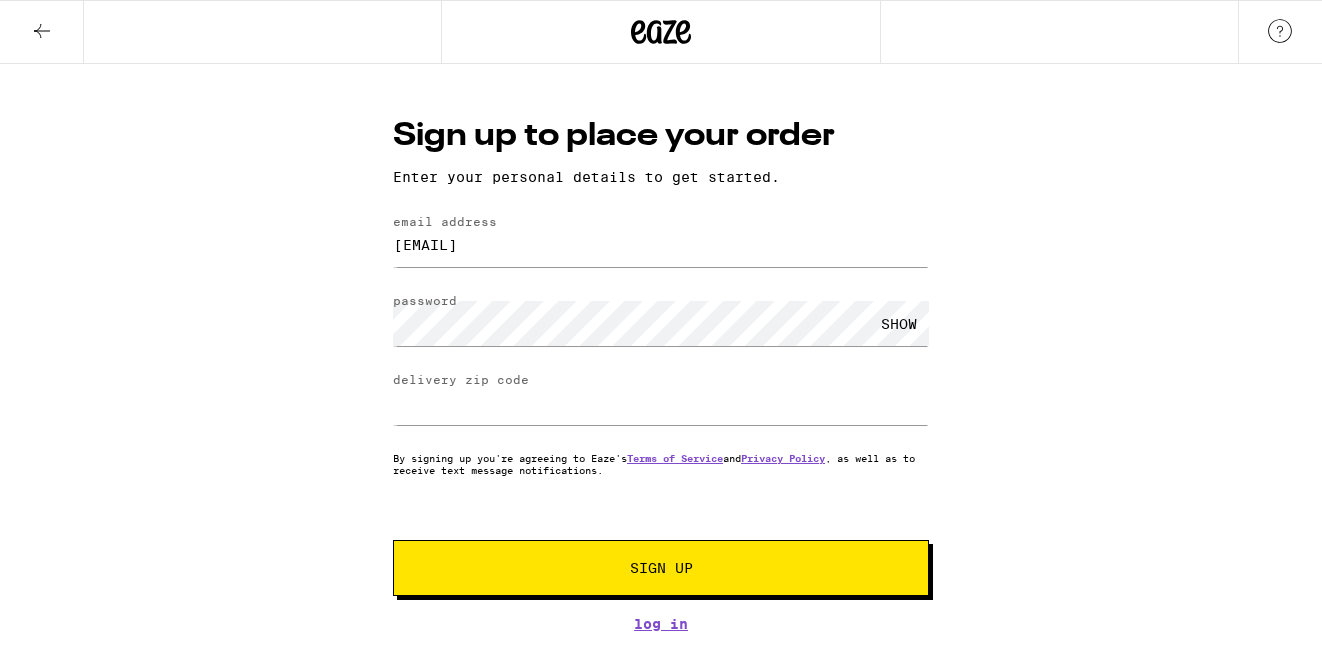 click on "Sign Up" at bounding box center (661, 568) 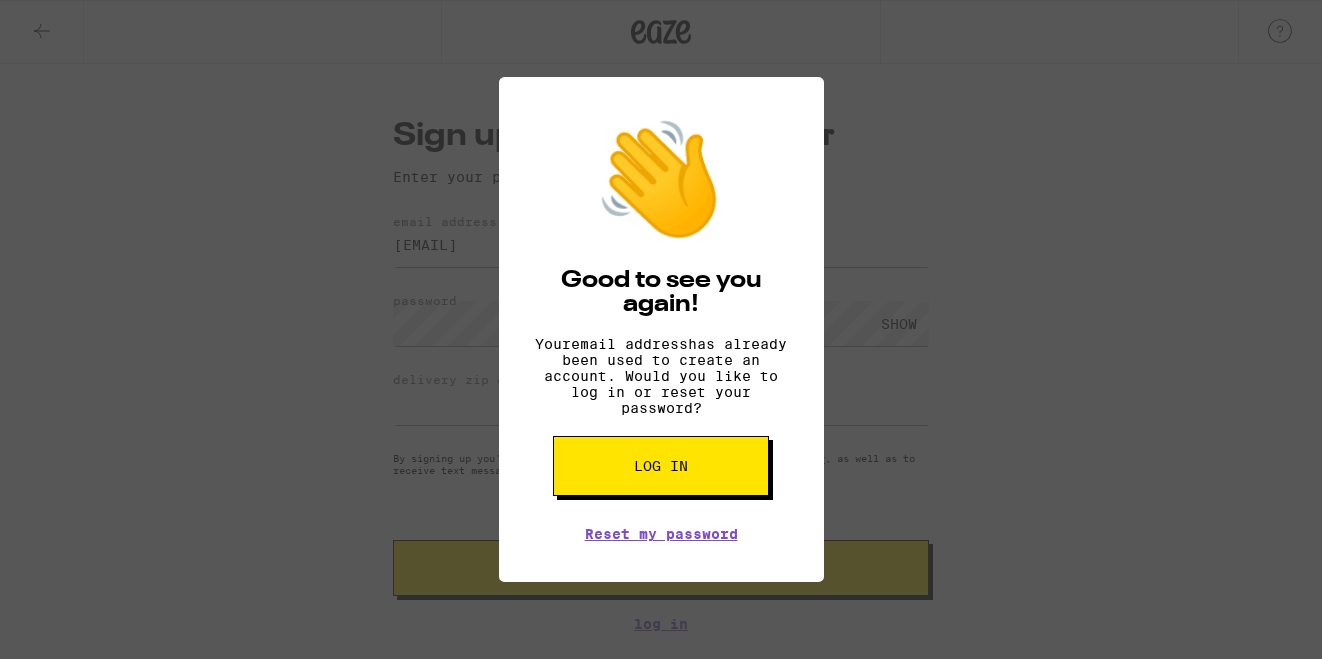 click on "👋 Good to see you again! Your  email address  has already been used to create an account. Would you like to log in or reset your password? Log in Reset my password" at bounding box center [661, 329] 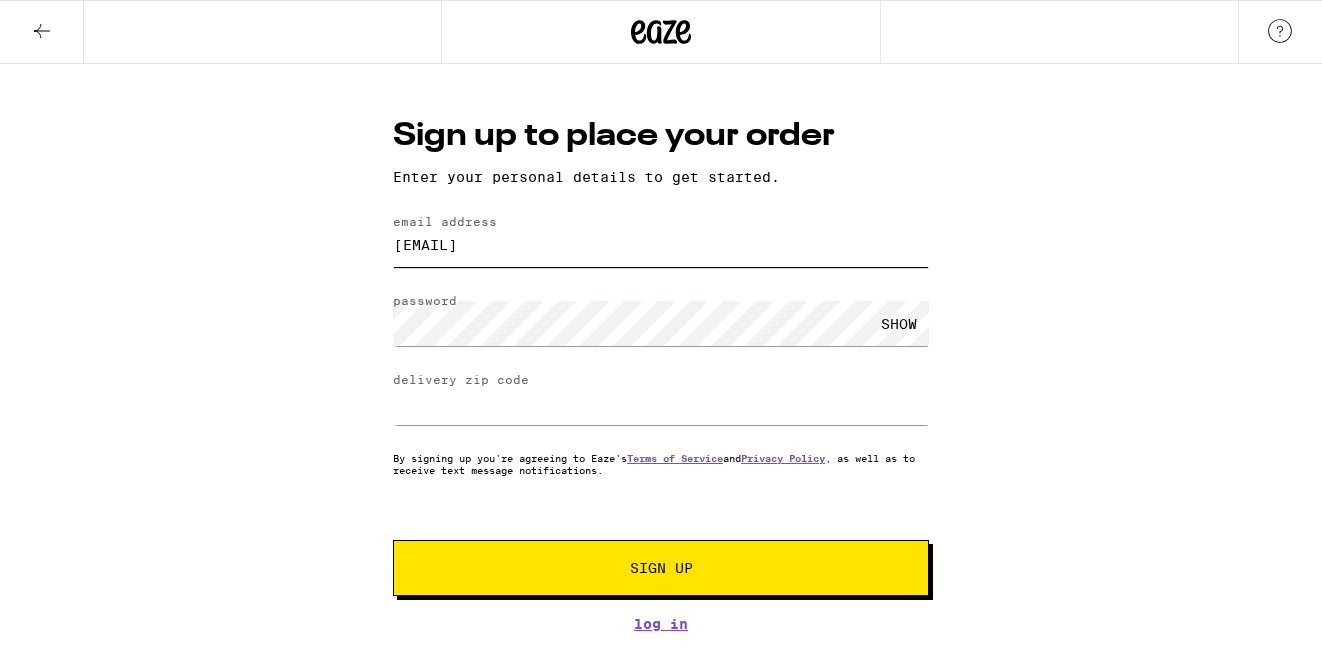 click on "testerorder321@gmail.com" at bounding box center [661, 244] 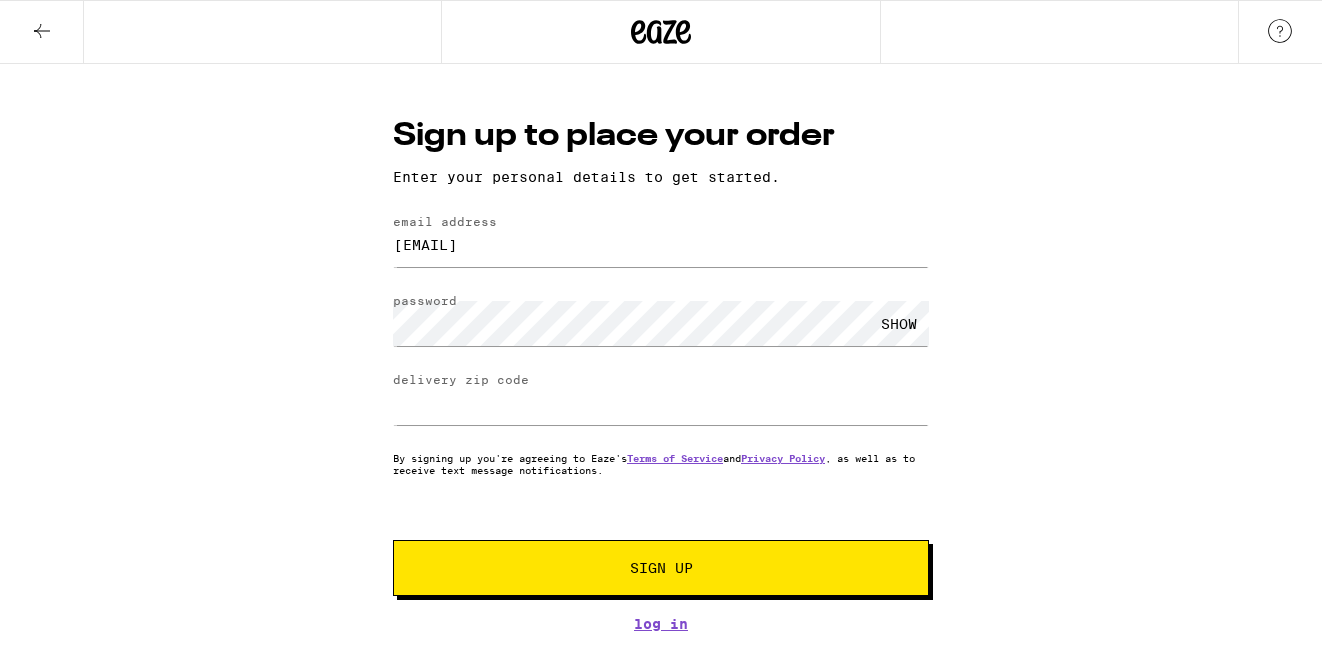 click on "Sign Up" at bounding box center [661, 568] 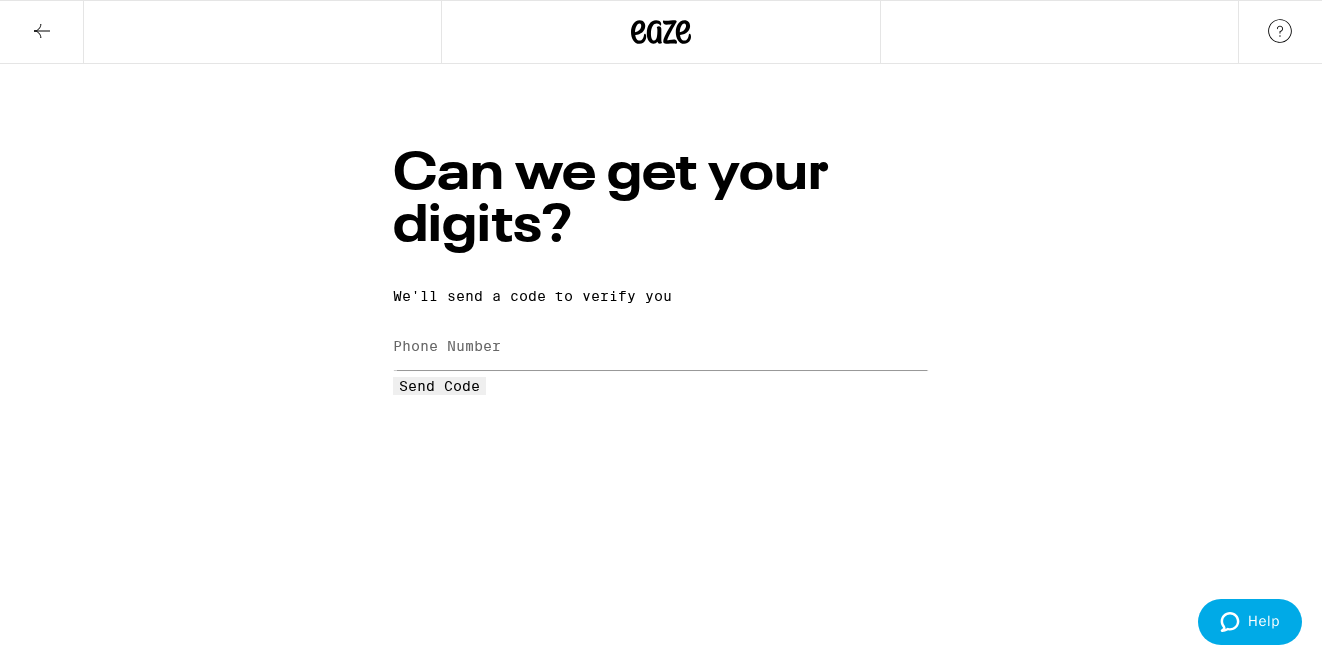 click on "Phone Number" at bounding box center [447, 346] 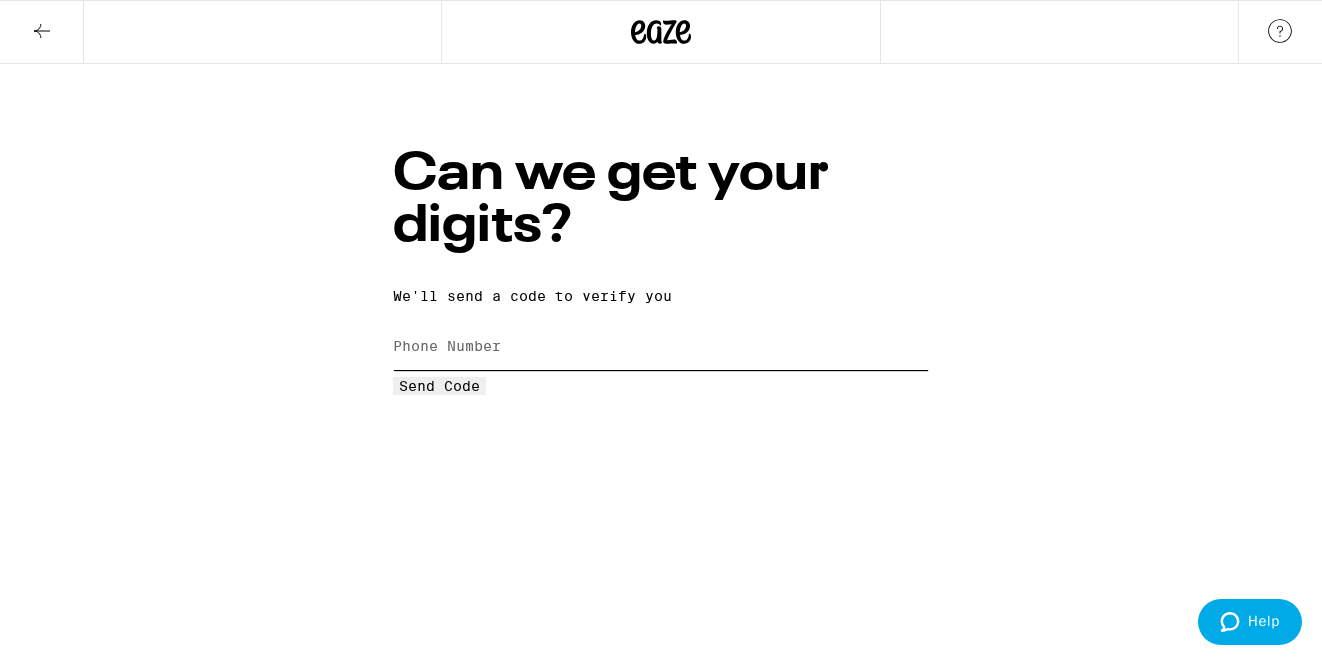 paste on "(120) 366-5206" 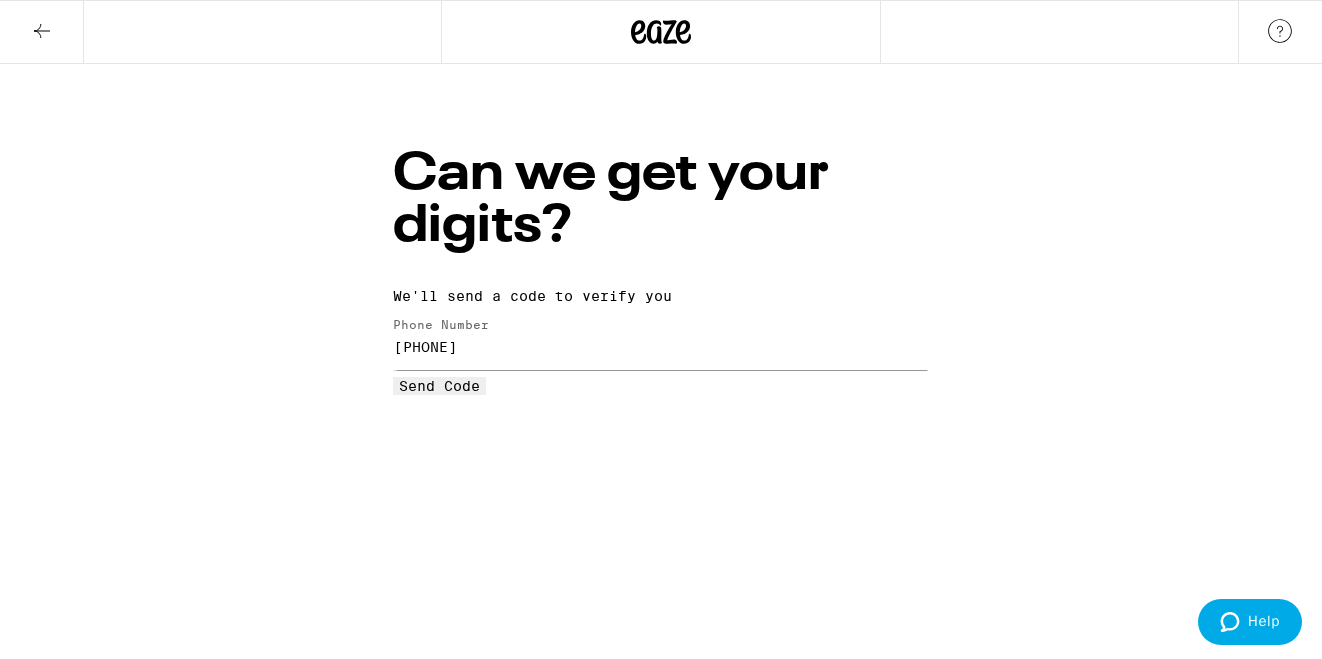 click on "Send Code" at bounding box center (439, 386) 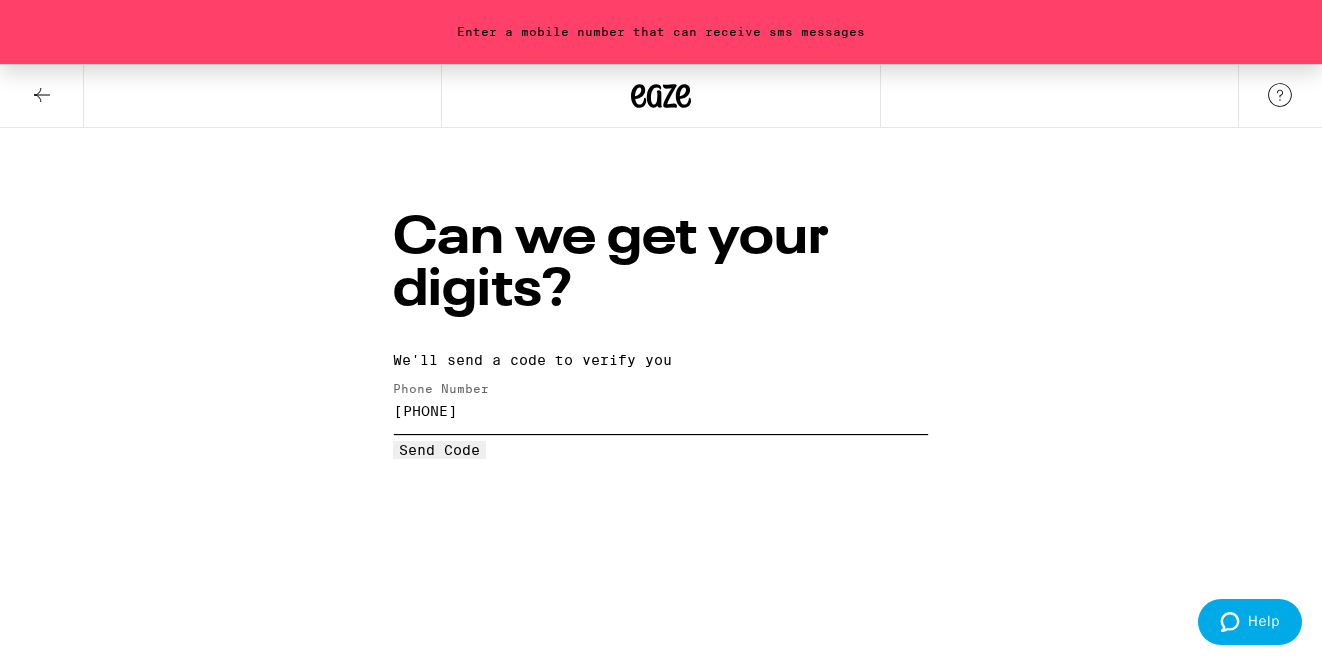 click on "(120) 366-5206" at bounding box center (661, 411) 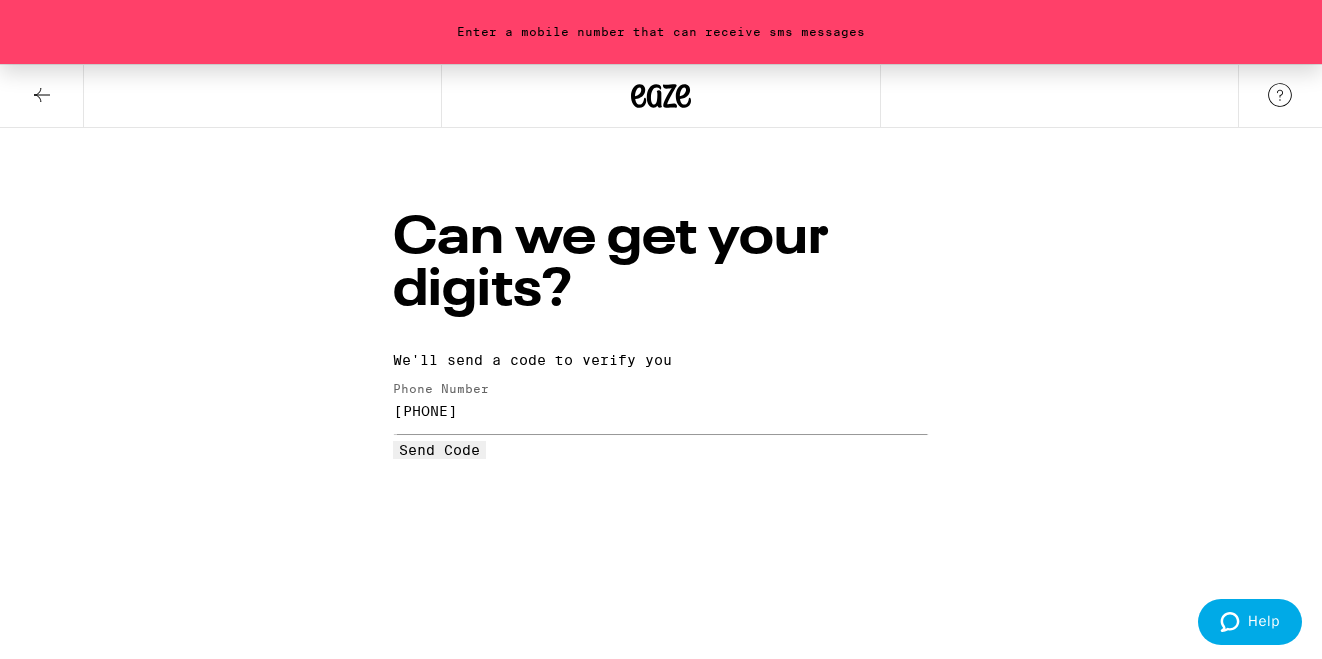 click on "Send Code" at bounding box center (439, 450) 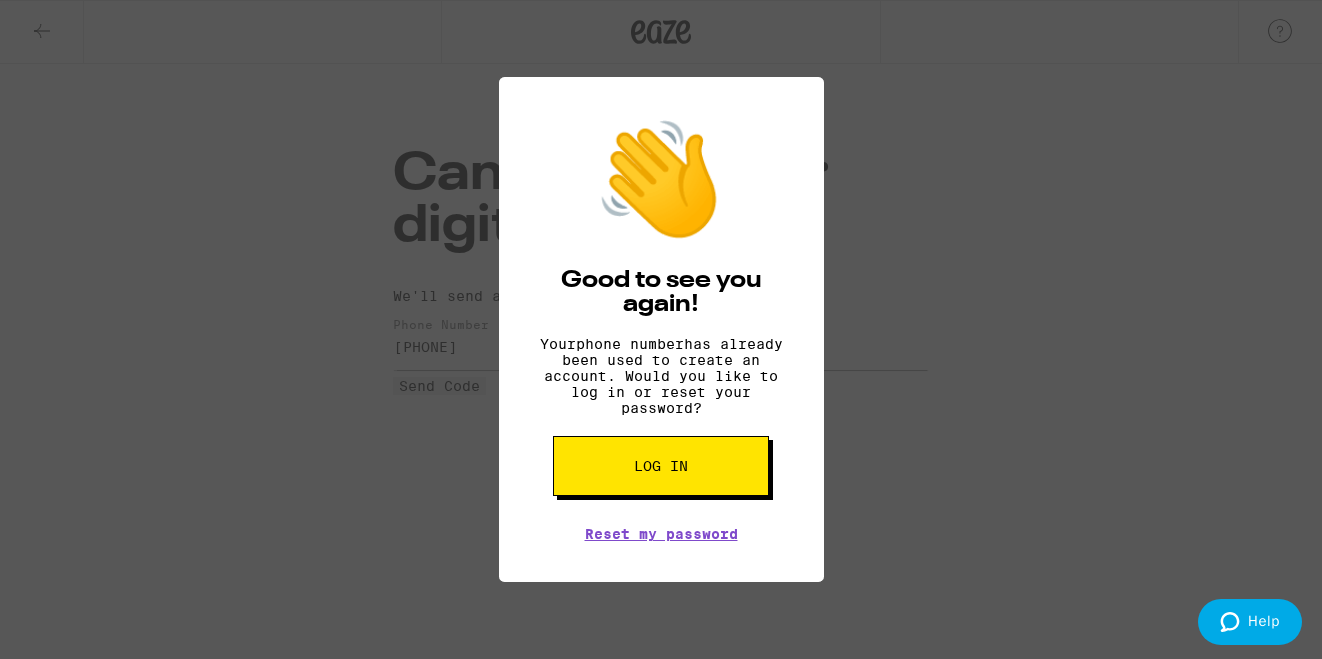 click on "👋 Good to see you again! Your  phone number  has already been used to create an account. Would you like to log in or reset your password? Log in Reset my password" at bounding box center (661, 329) 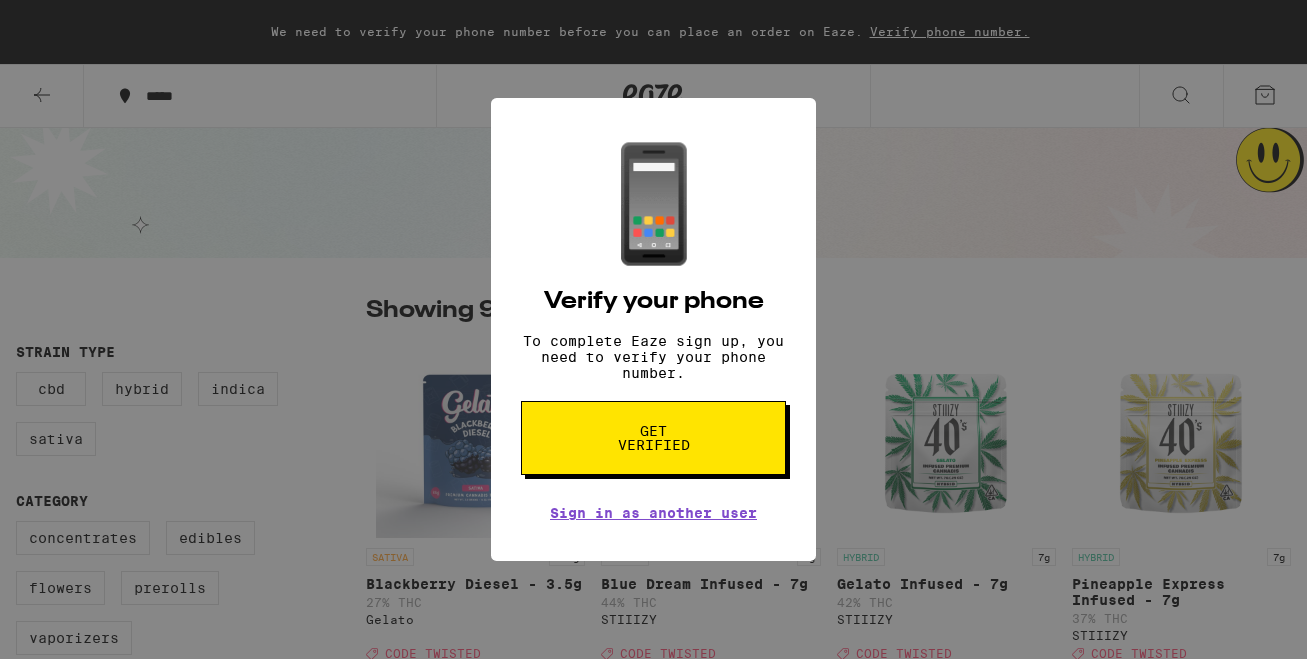 scroll, scrollTop: 0, scrollLeft: 0, axis: both 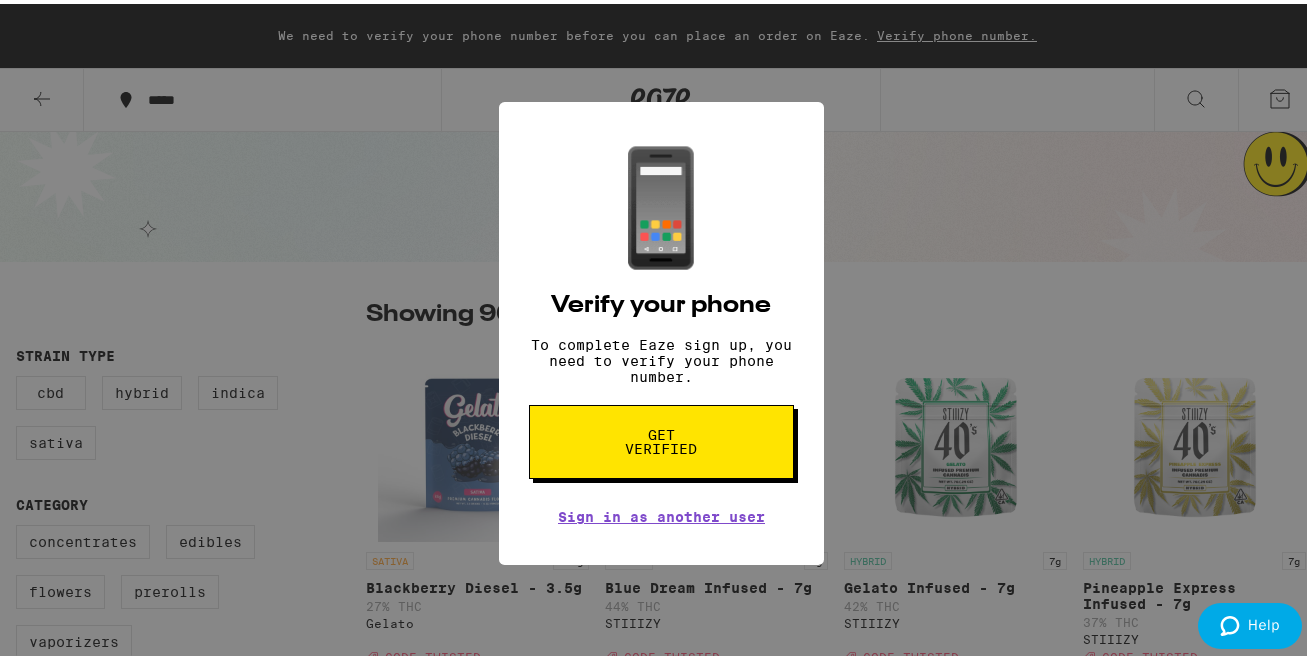 click on "📱 Verify your phone To complete Eaze sign up, you need to verify your phone number. Get verified Sign in as another user" at bounding box center [661, 329] 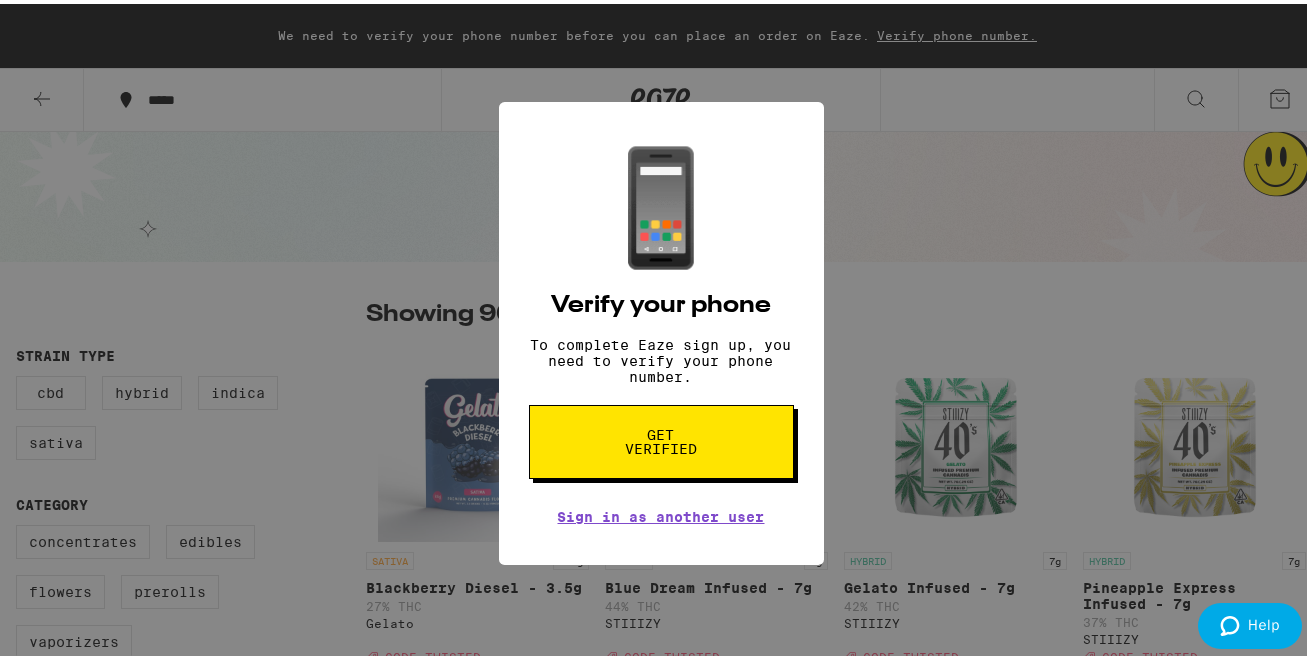 click on "Get verified" at bounding box center [661, 438] 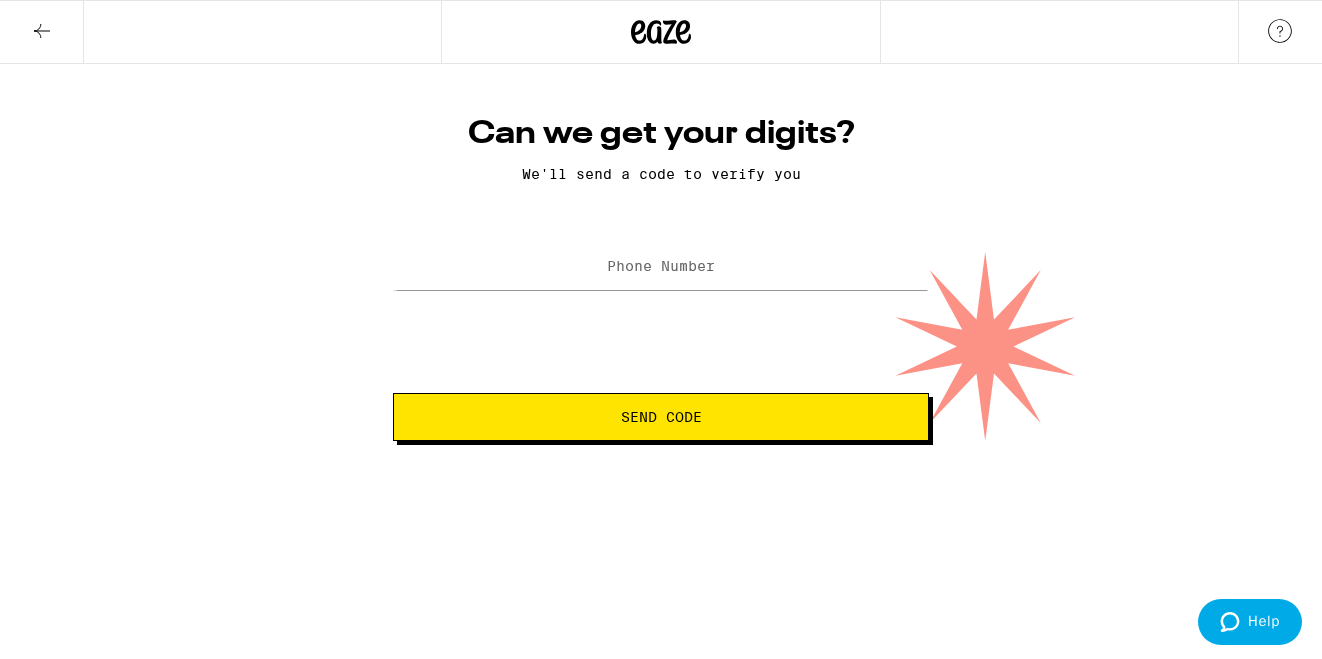 drag, startPoint x: 4, startPoint y: 23, endPoint x: 49, endPoint y: 25, distance: 45.044422 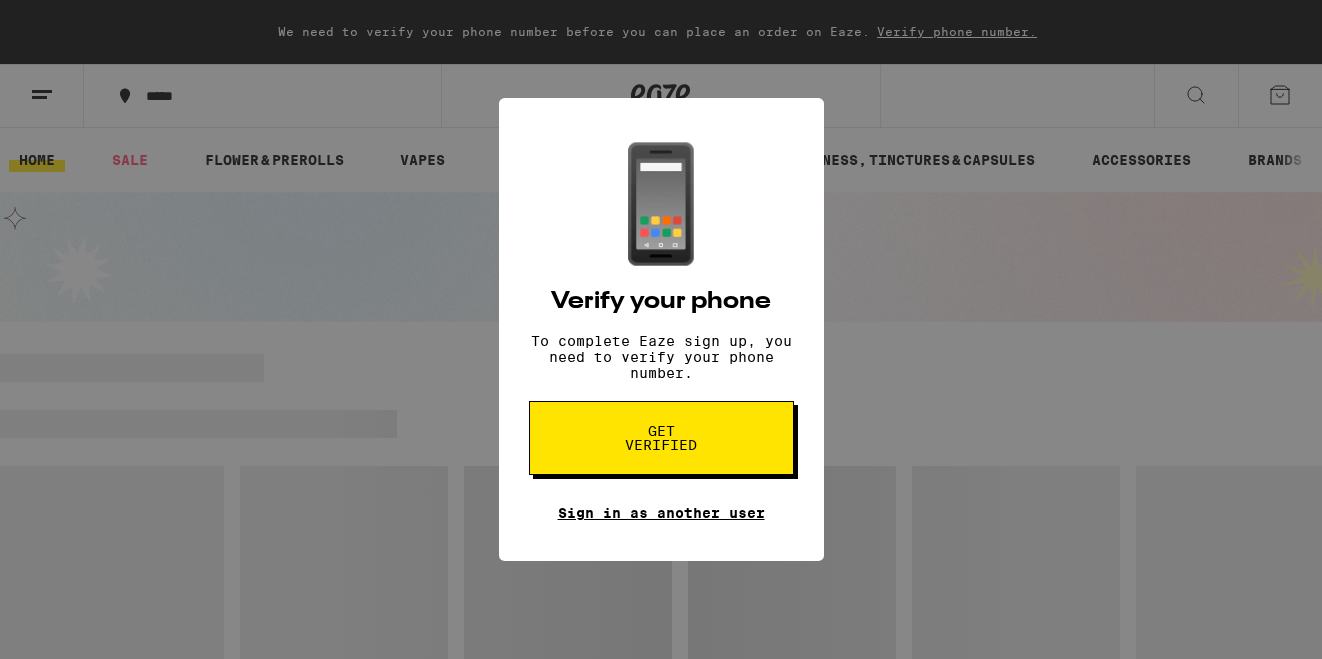 click on "Sign in as another user" at bounding box center [661, 513] 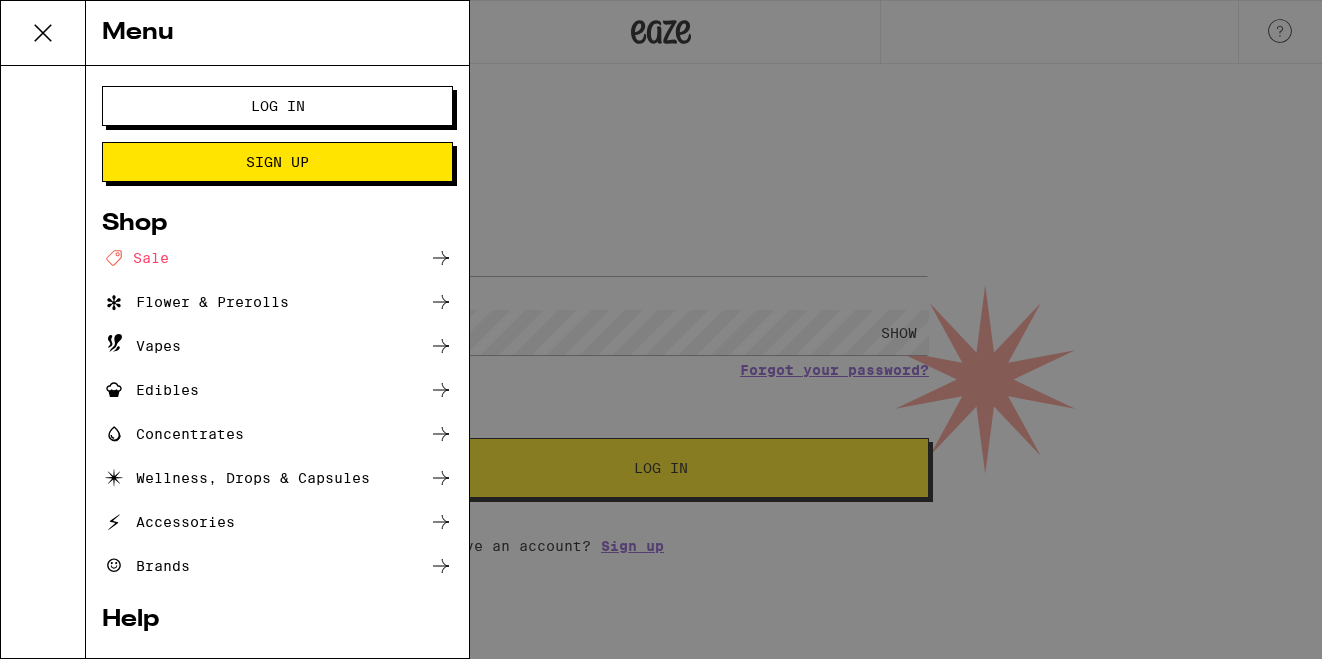 scroll, scrollTop: 0, scrollLeft: 0, axis: both 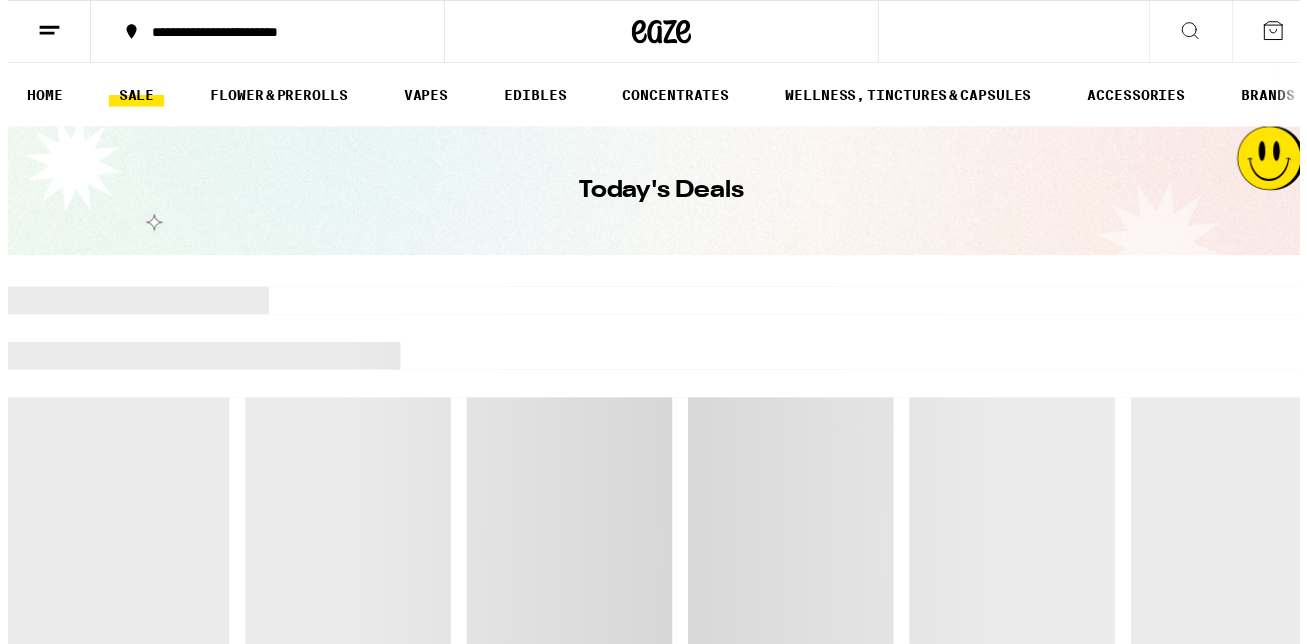 click 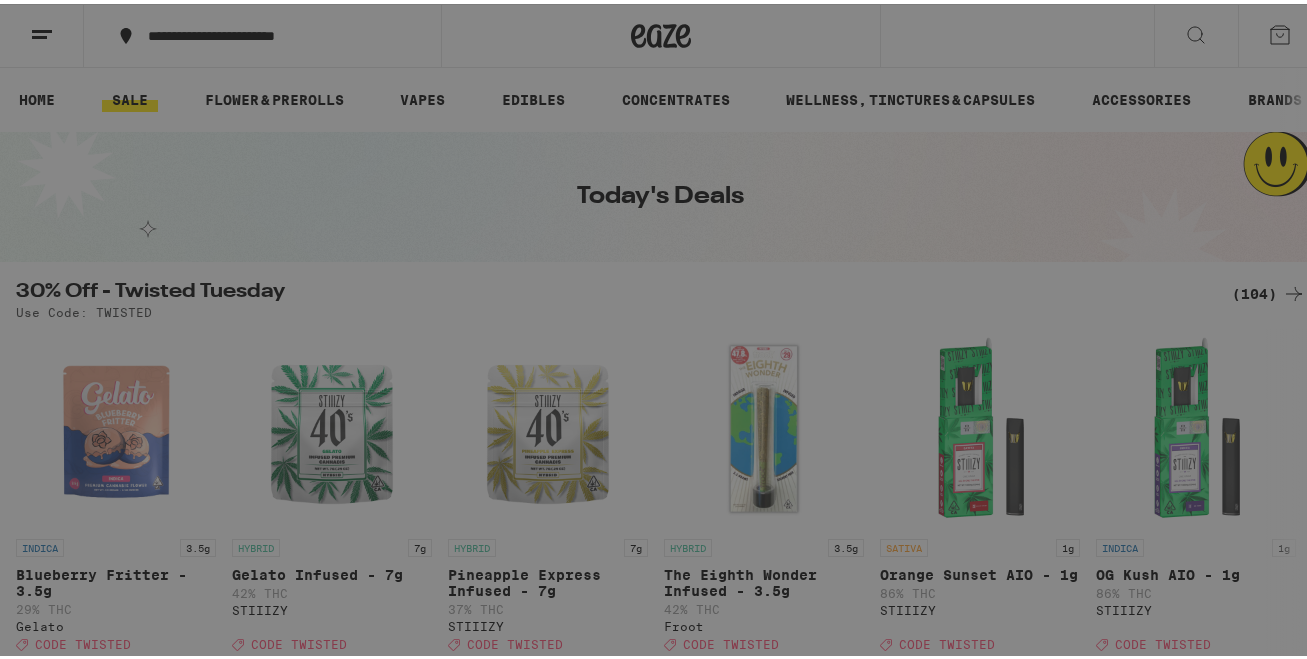 click 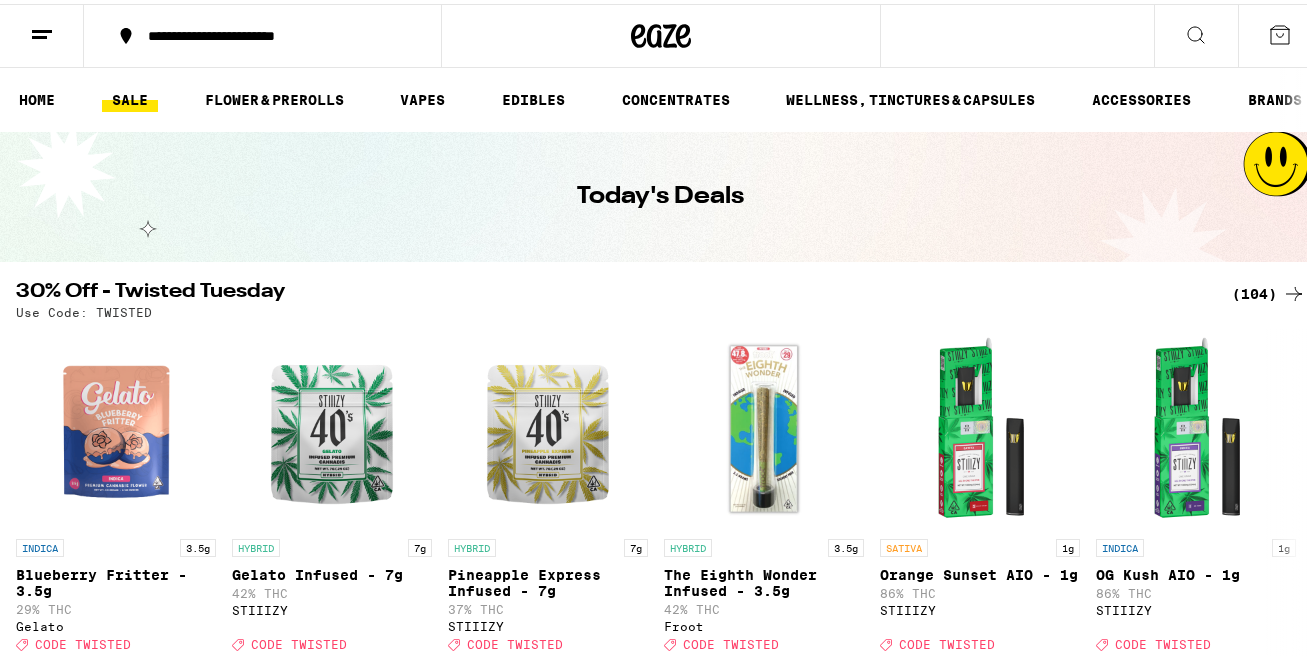 scroll, scrollTop: 0, scrollLeft: 0, axis: both 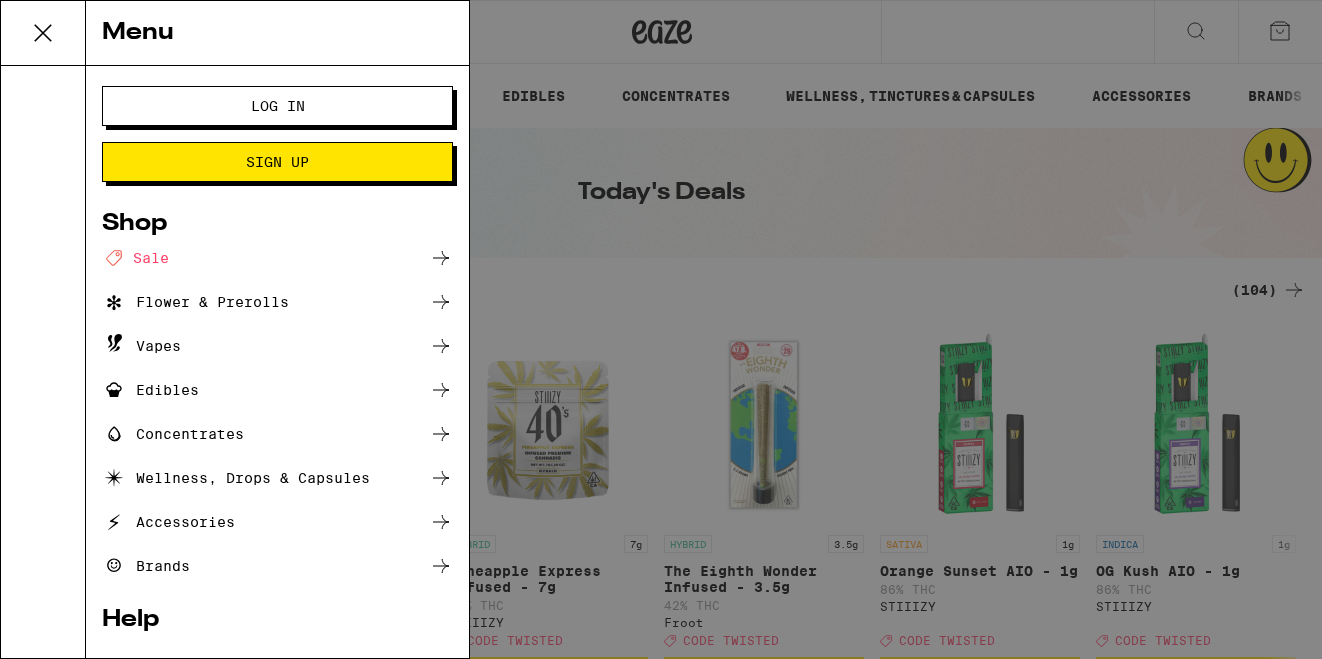 click 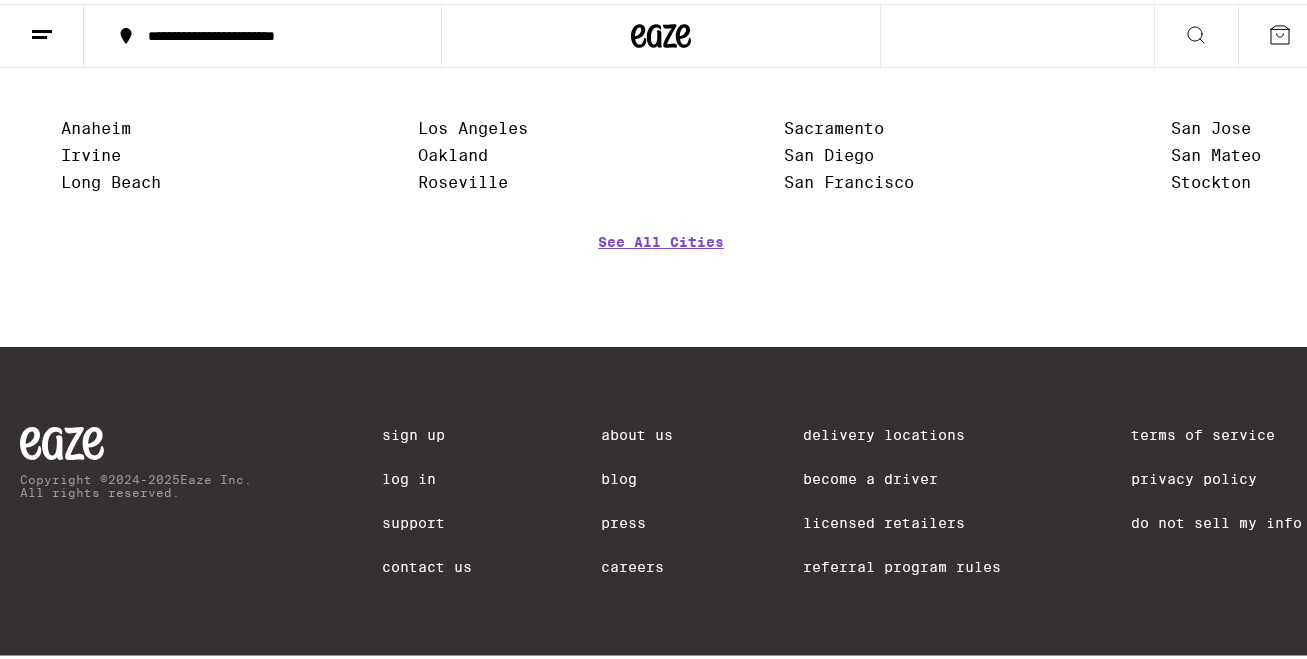 scroll, scrollTop: 0, scrollLeft: 0, axis: both 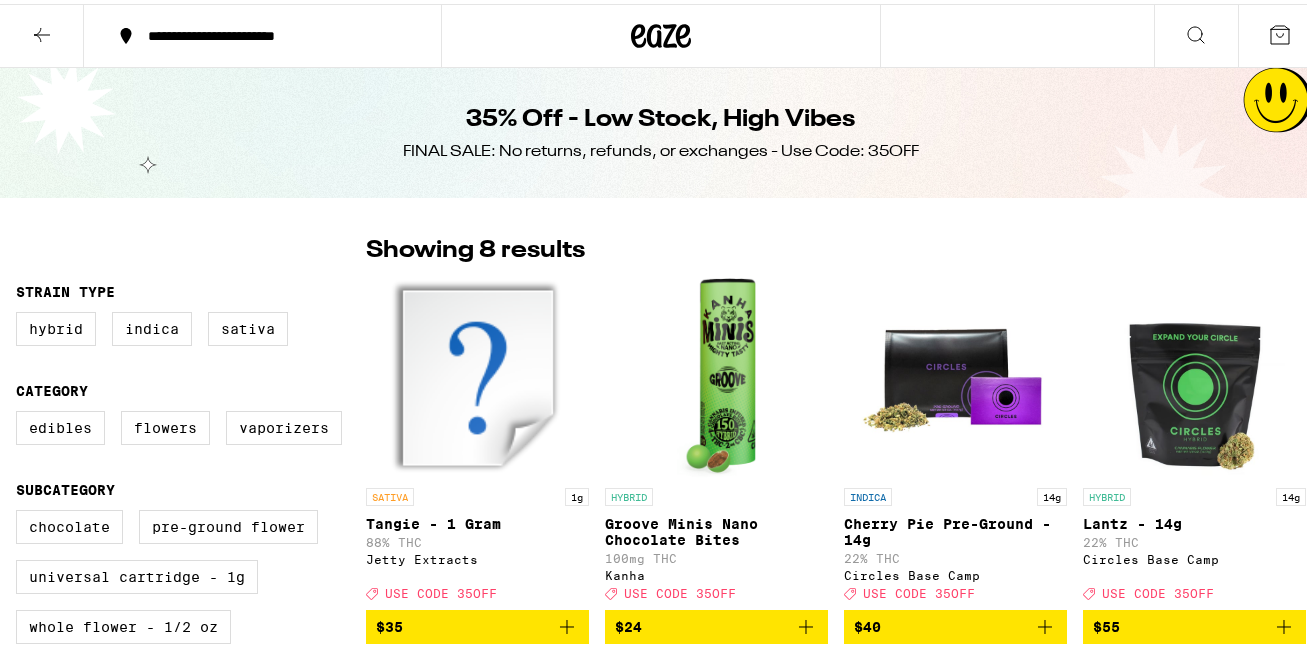 click on "FINAL SALE: No returns, refunds, or exchanges - Use Code: 35OFF" at bounding box center [661, 148] 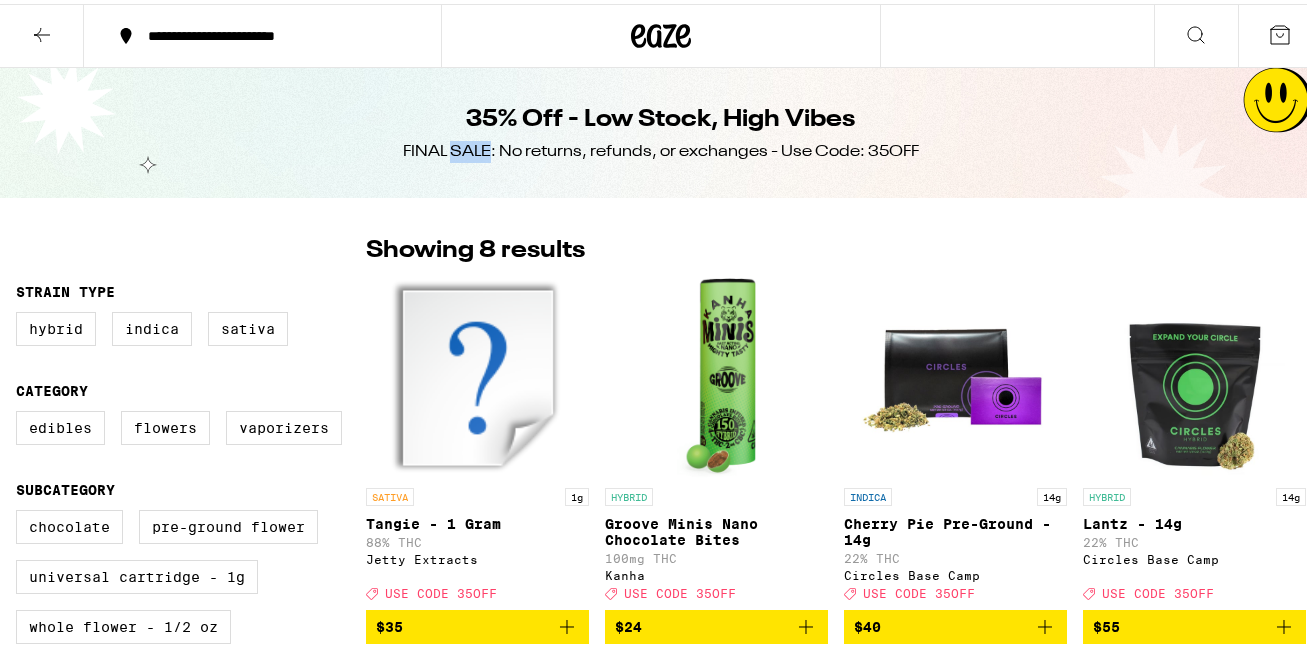 click on "FINAL SALE: No returns, refunds, or exchanges - Use Code: 35OFF" at bounding box center [661, 148] 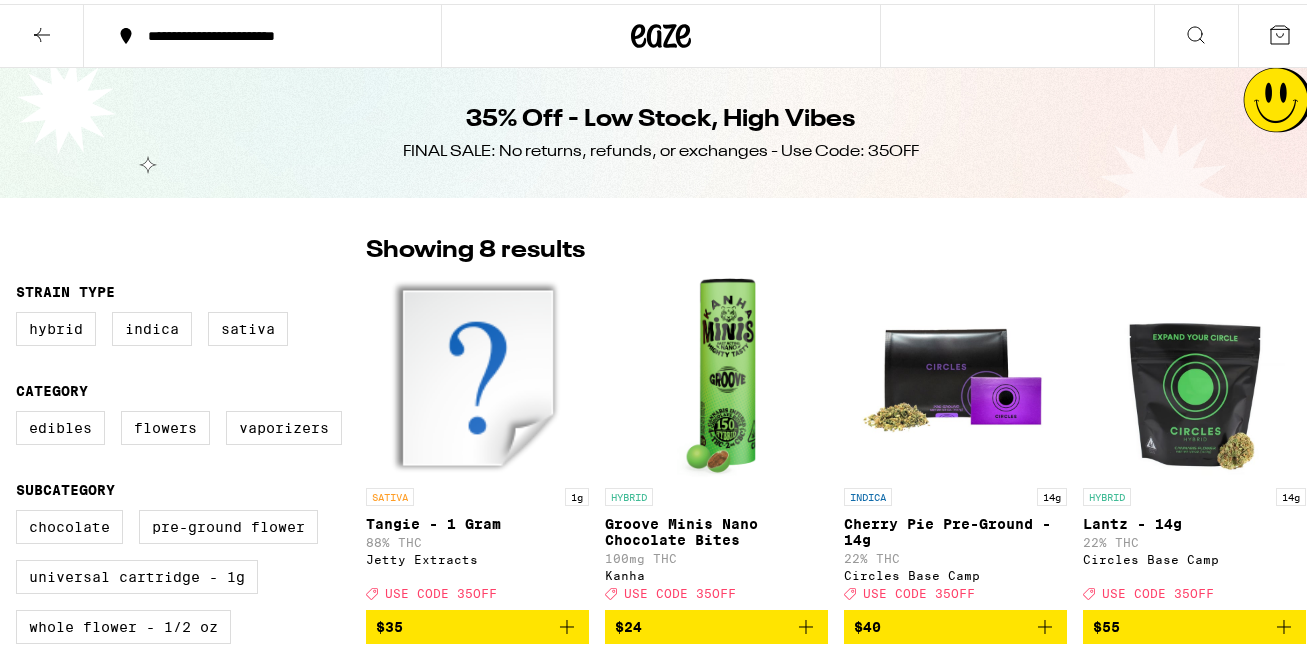 click on "FINAL SALE: No returns, refunds, or exchanges - Use Code: 35OFF" at bounding box center (661, 148) 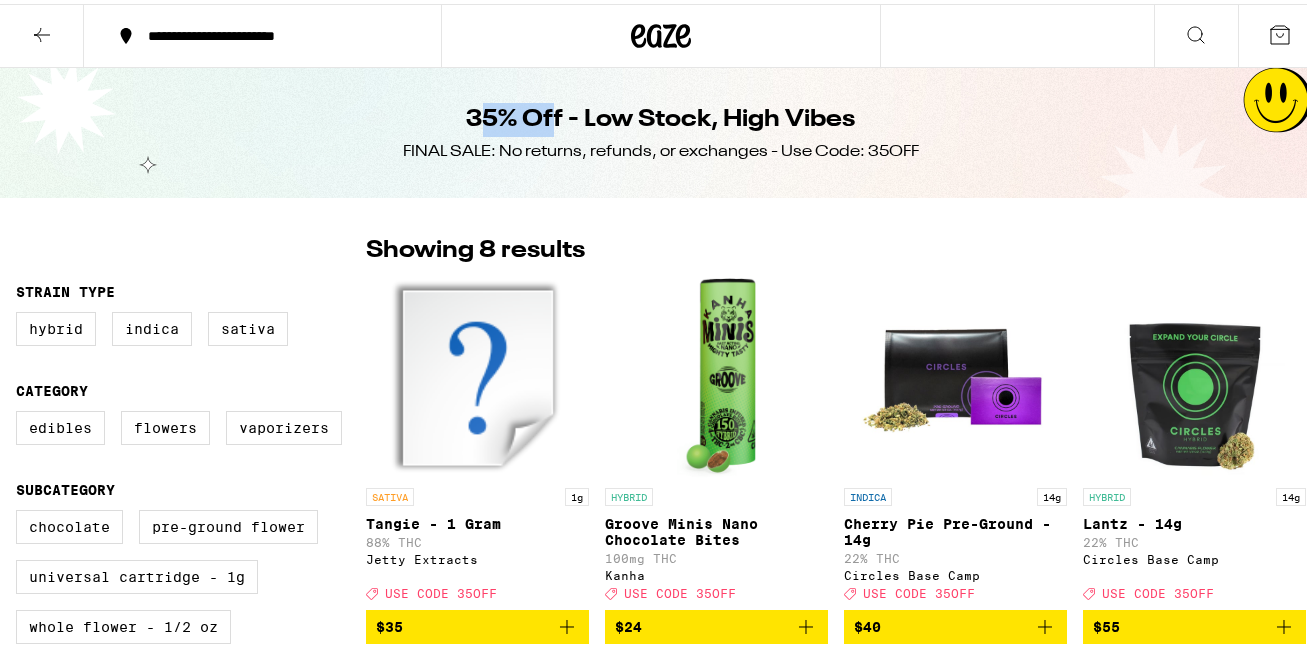 drag, startPoint x: 468, startPoint y: 108, endPoint x: 550, endPoint y: 121, distance: 83.02409 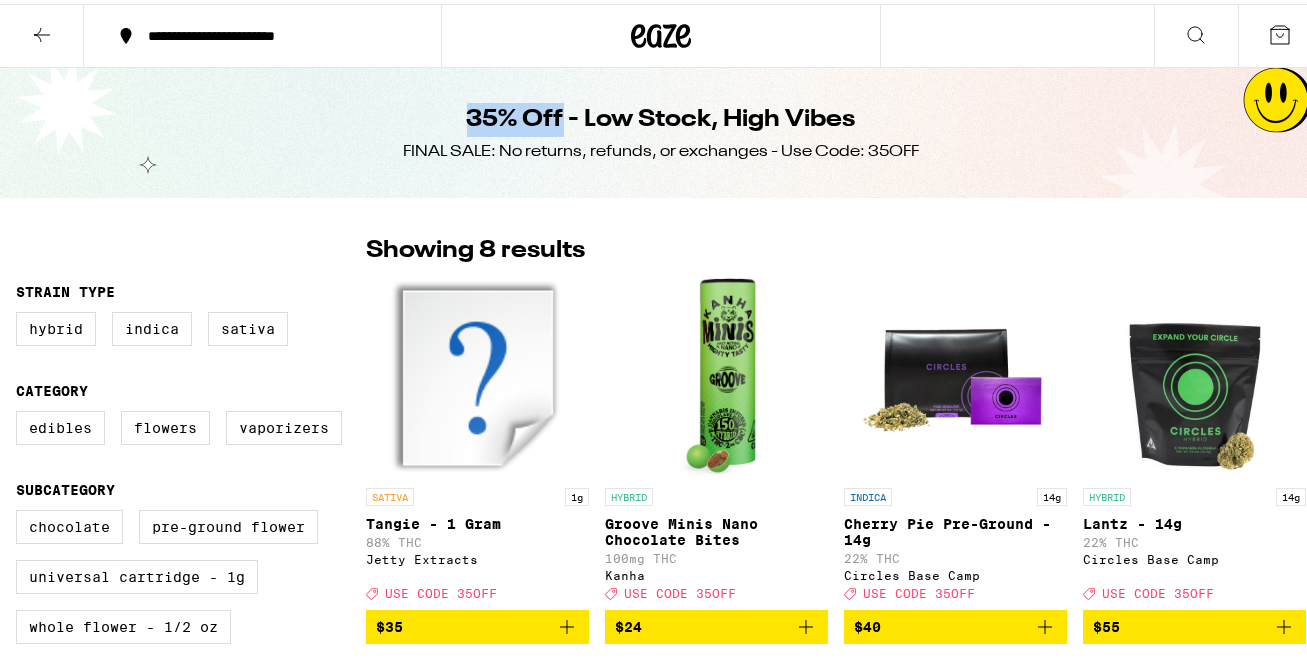 drag, startPoint x: 462, startPoint y: 112, endPoint x: 558, endPoint y: 123, distance: 96.62815 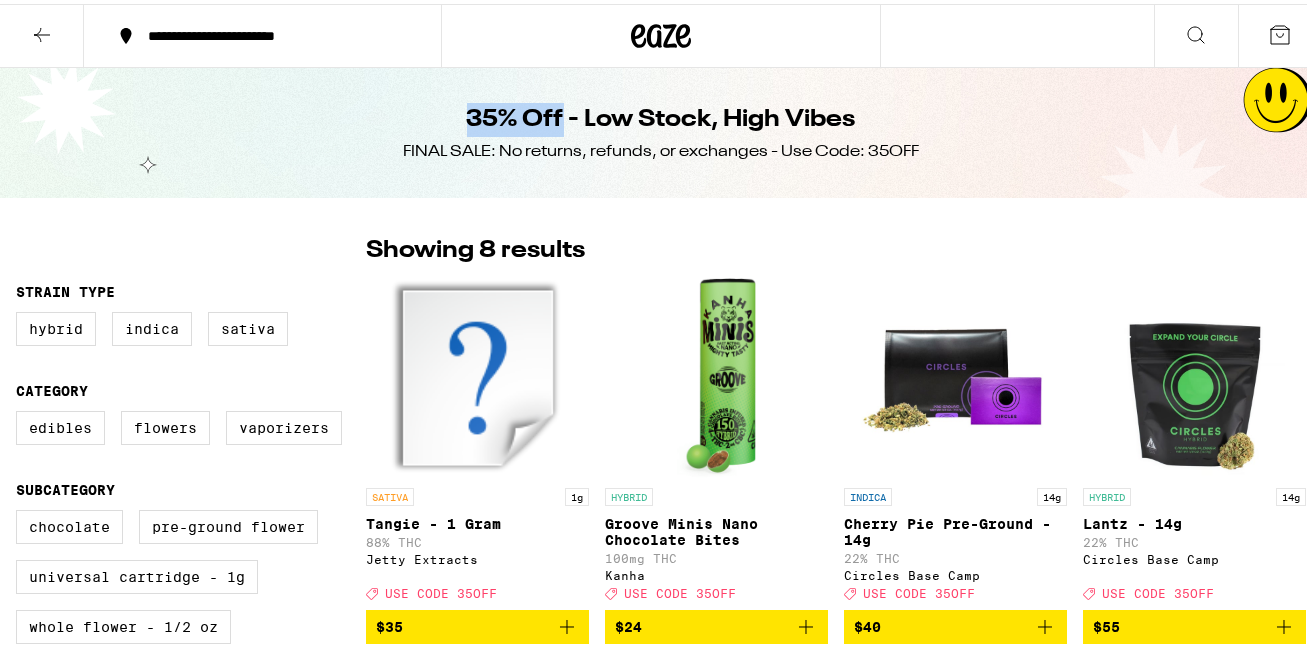 click on "FINAL SALE: No returns, refunds, or exchanges - Use Code: 35OFF" at bounding box center [661, 148] 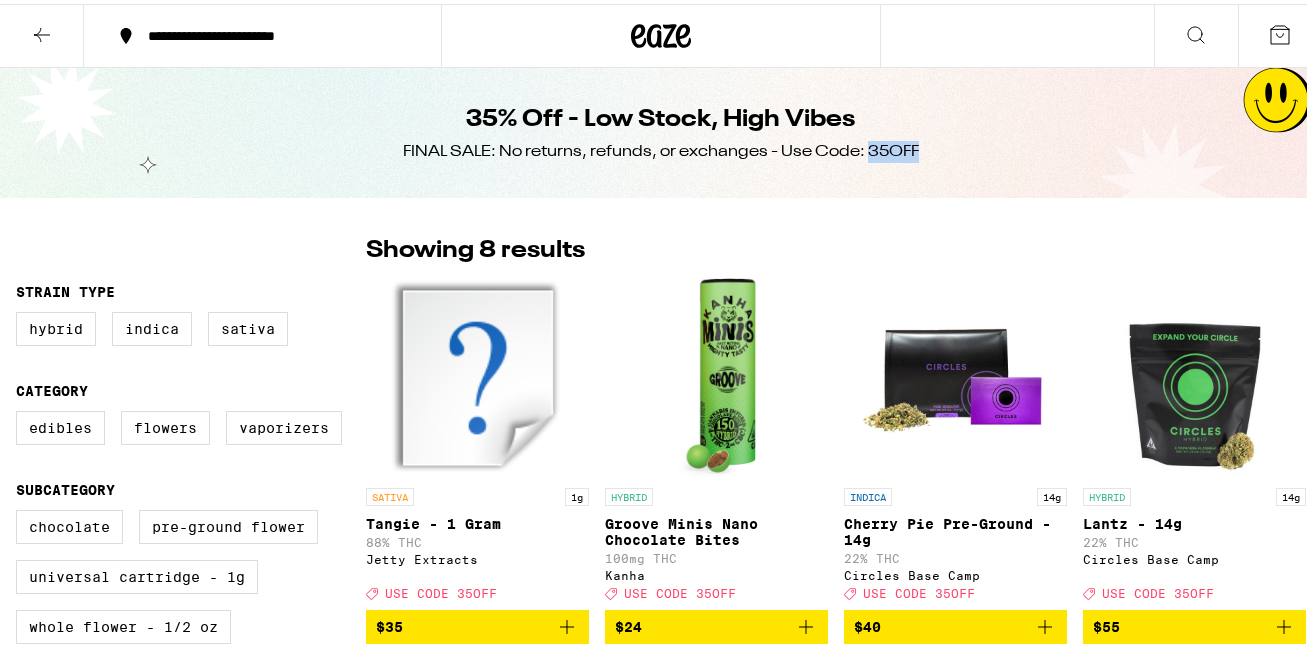 click on "FINAL SALE: No returns, refunds, or exchanges - Use Code: 35OFF" at bounding box center (661, 148) 